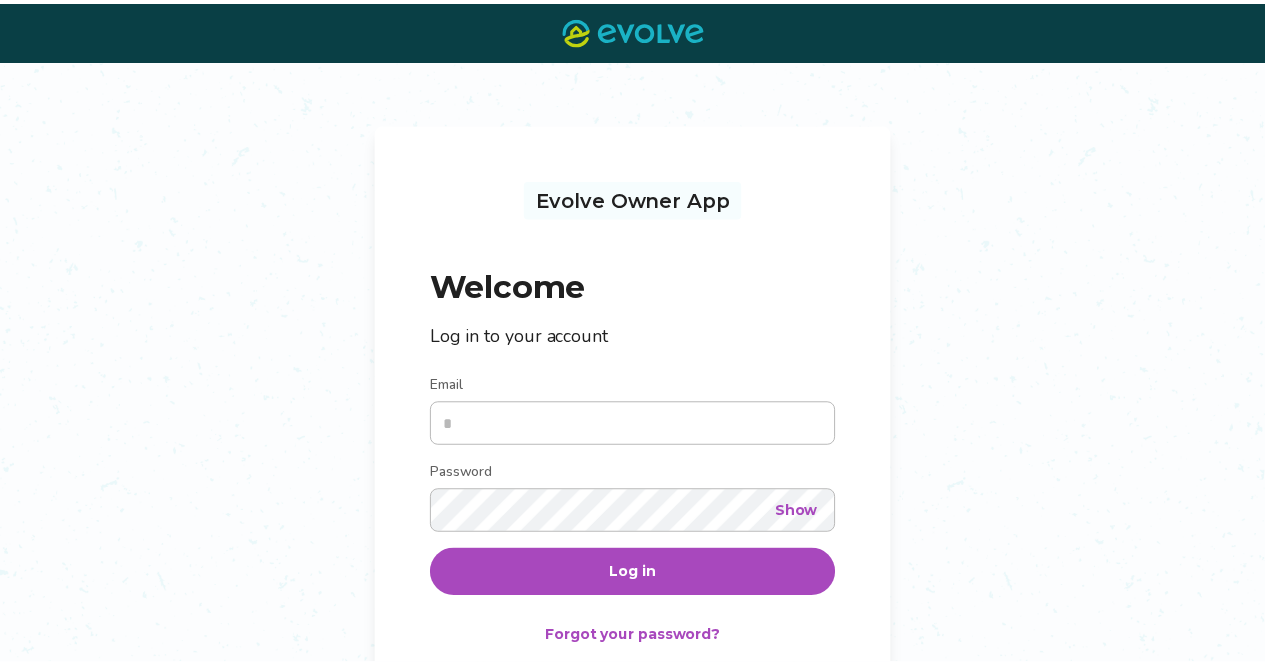 scroll, scrollTop: 0, scrollLeft: 0, axis: both 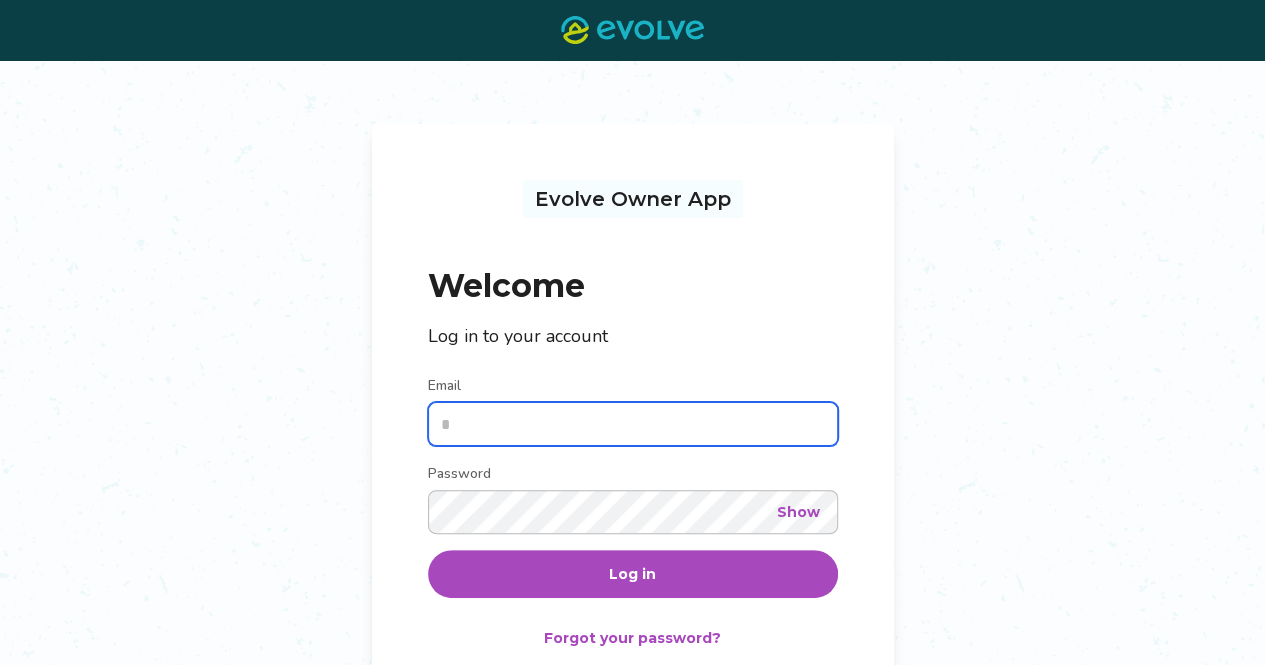 type on "**********" 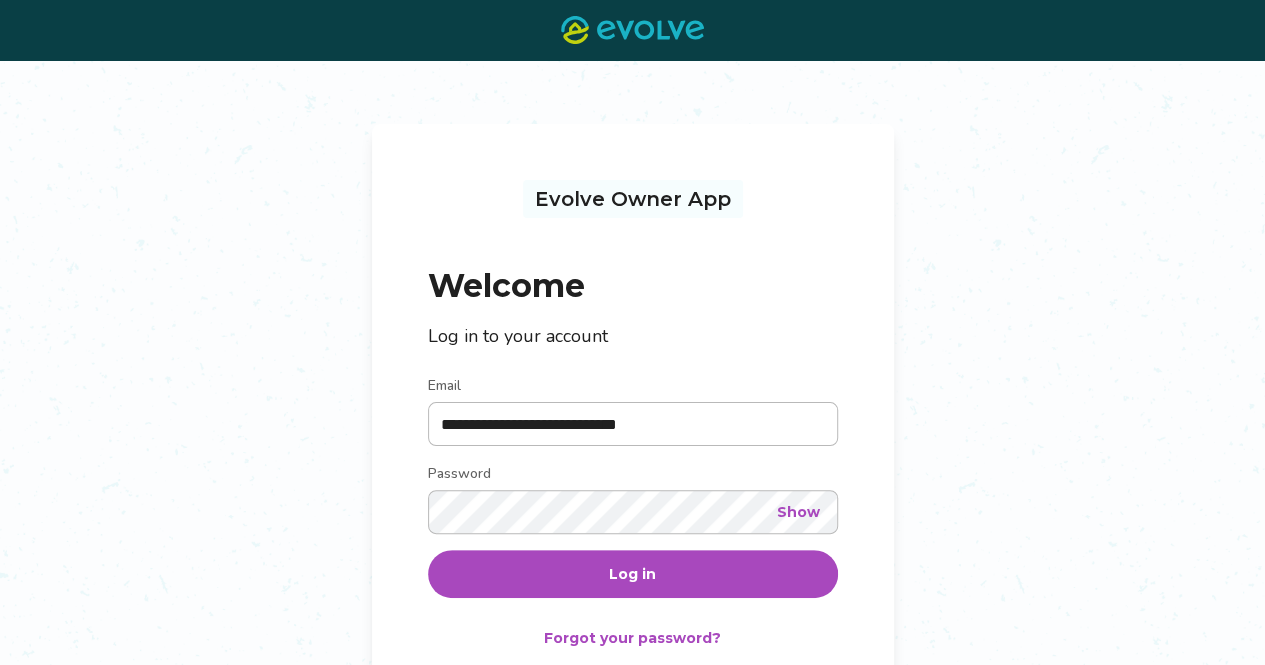 click on "Log in" at bounding box center (633, 574) 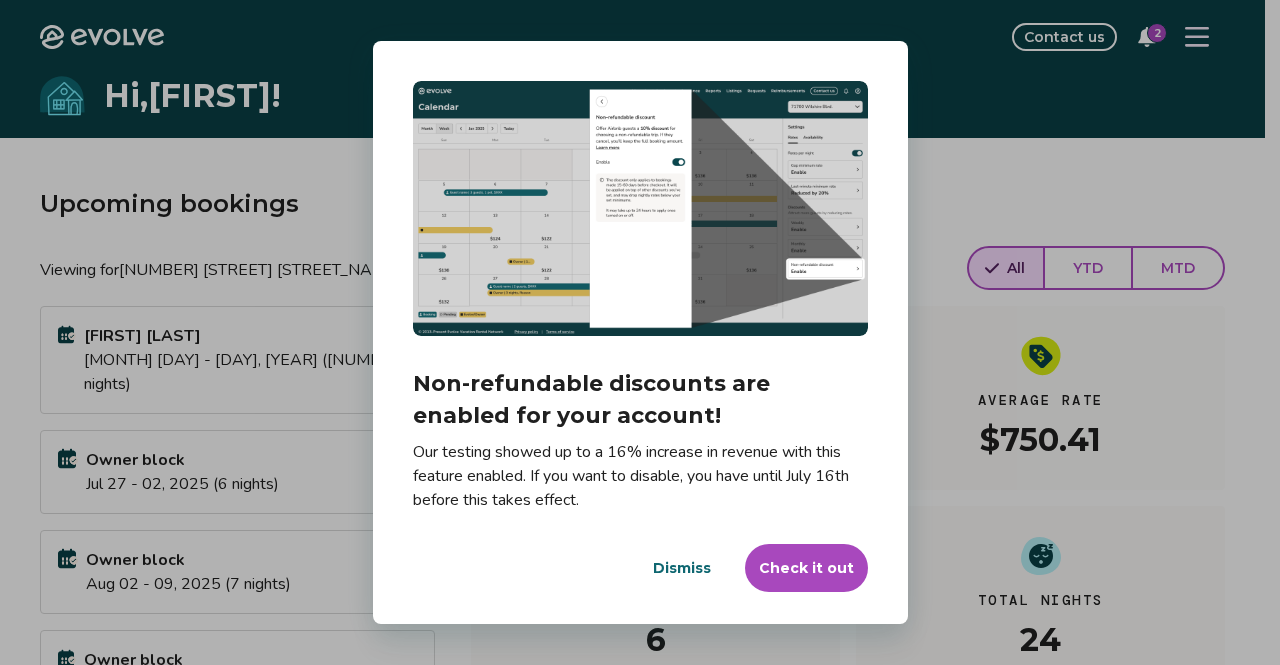 click on "Dismiss" at bounding box center (682, 568) 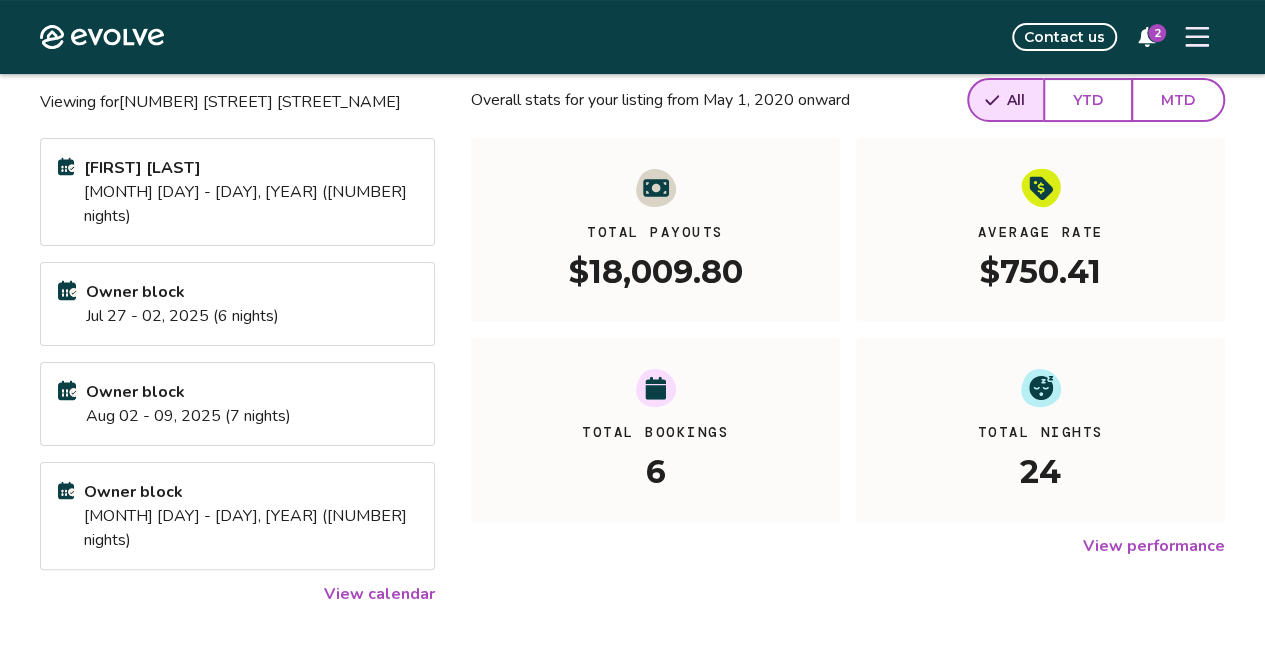 scroll, scrollTop: 200, scrollLeft: 0, axis: vertical 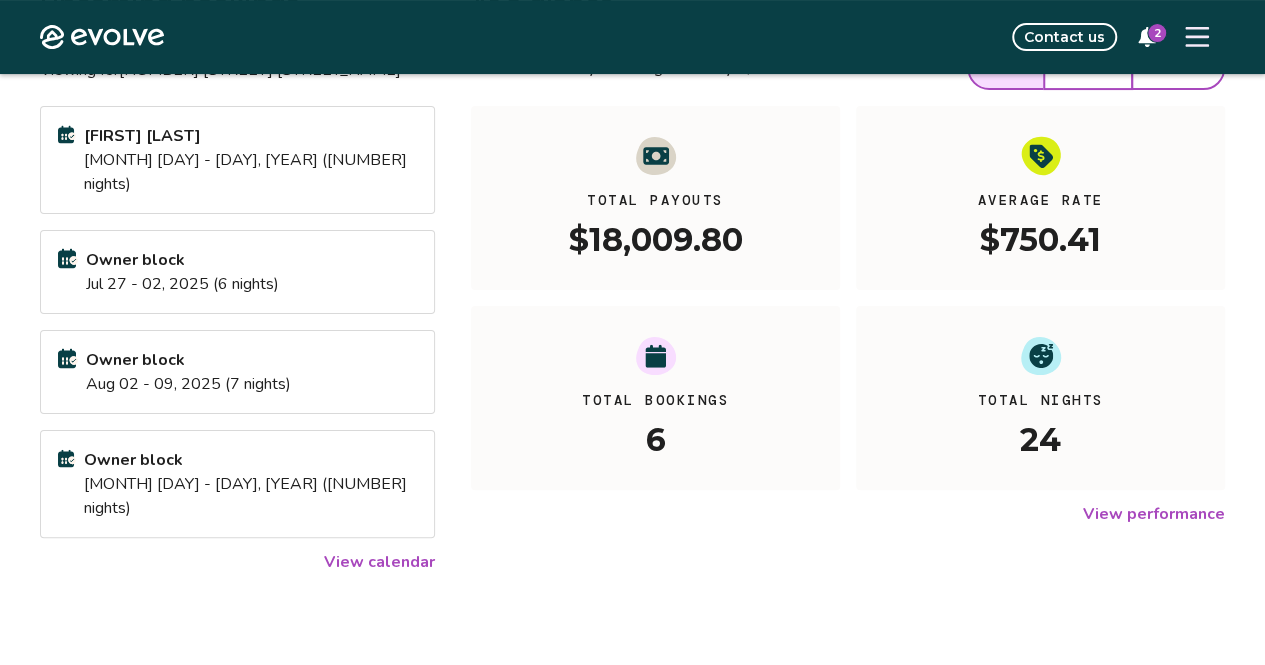 click on "View calendar" at bounding box center (379, 562) 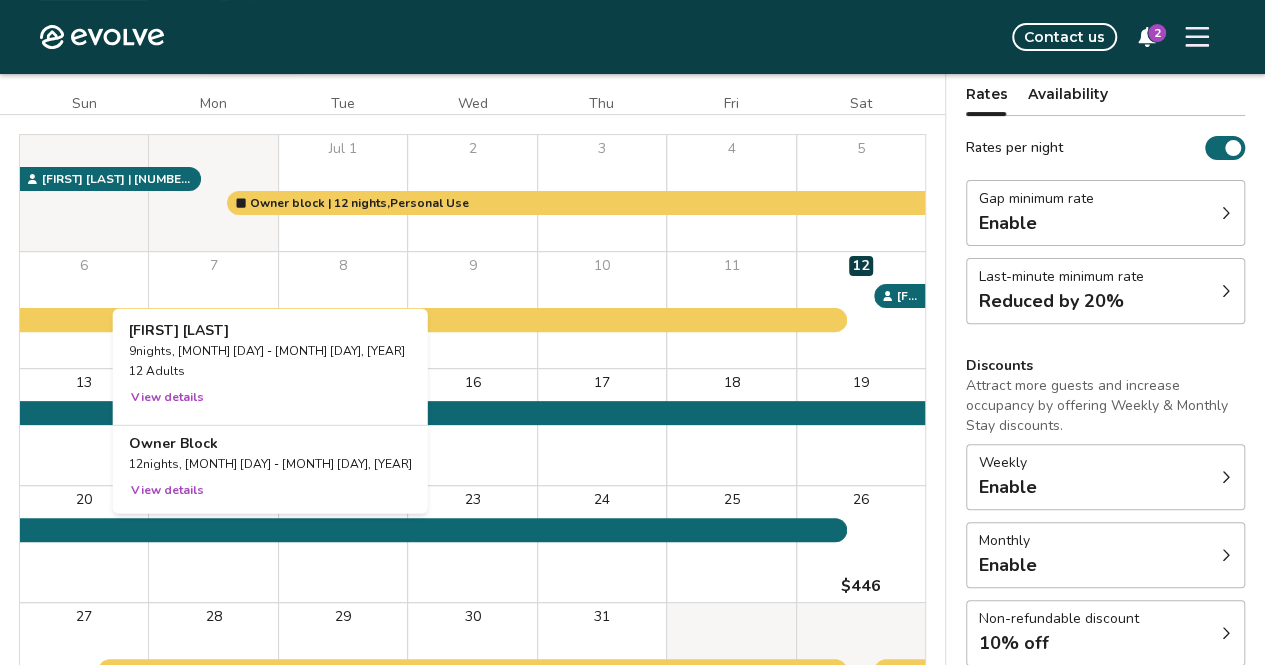scroll, scrollTop: 68, scrollLeft: 0, axis: vertical 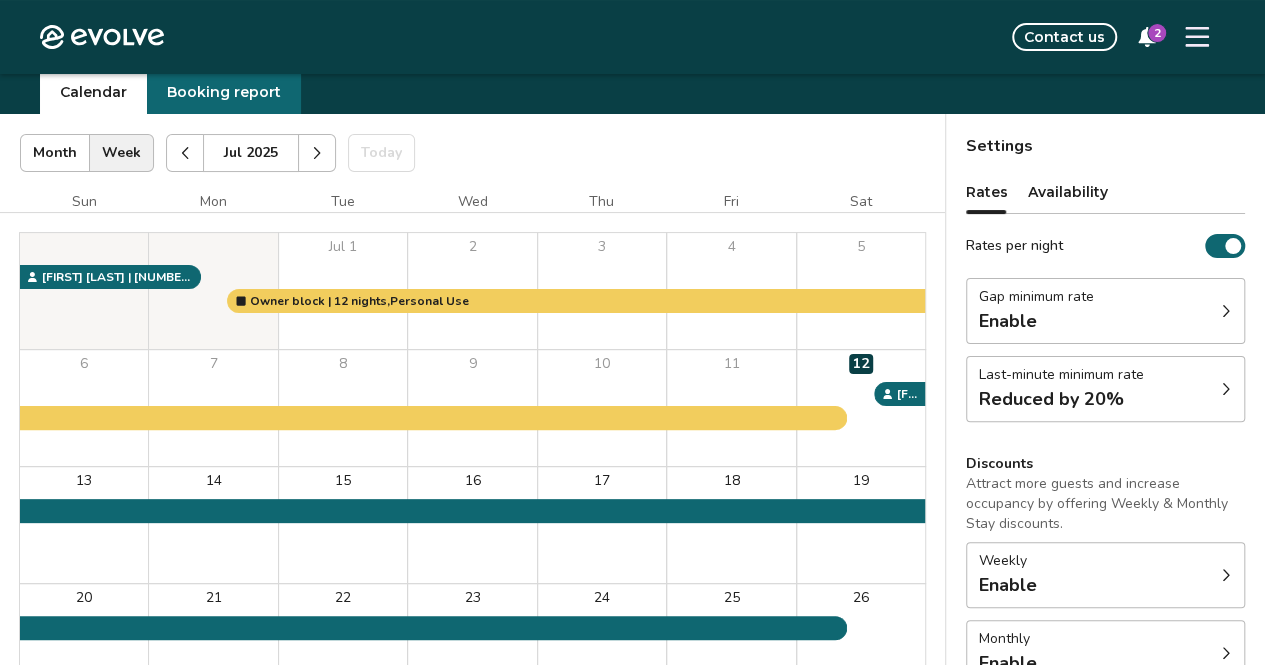 click at bounding box center (317, 153) 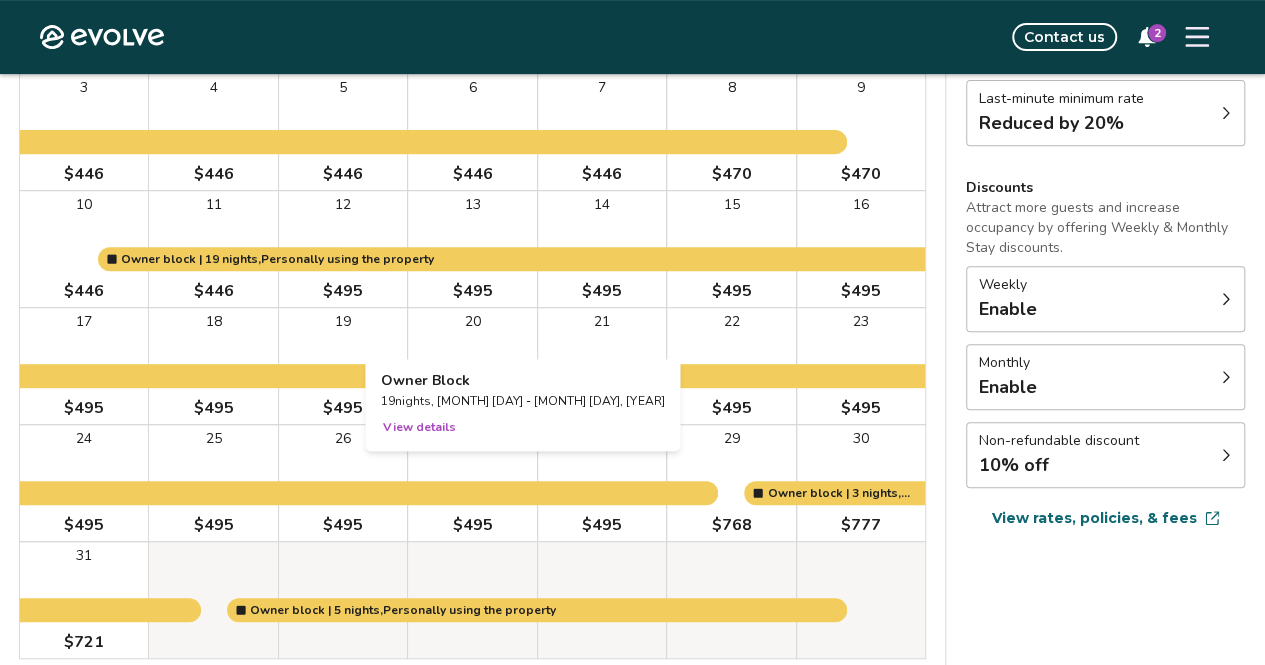 scroll, scrollTop: 376, scrollLeft: 0, axis: vertical 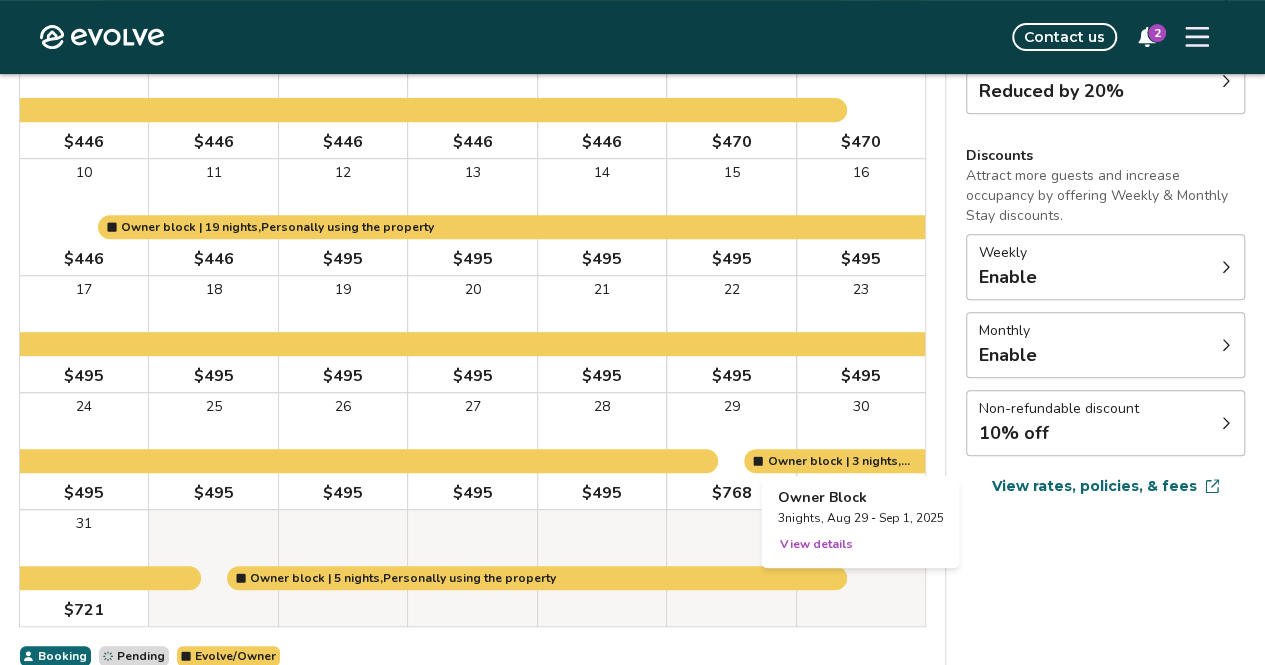 click at bounding box center (861, 451) 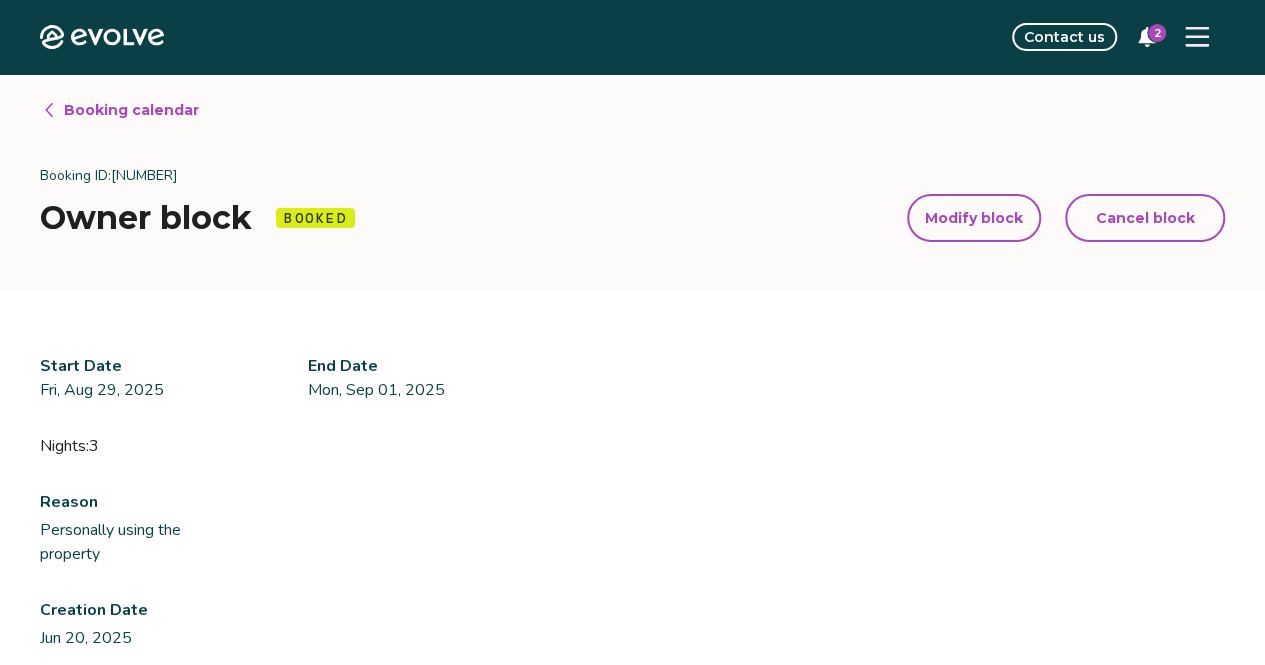 click on "Booking calendar" at bounding box center (131, 110) 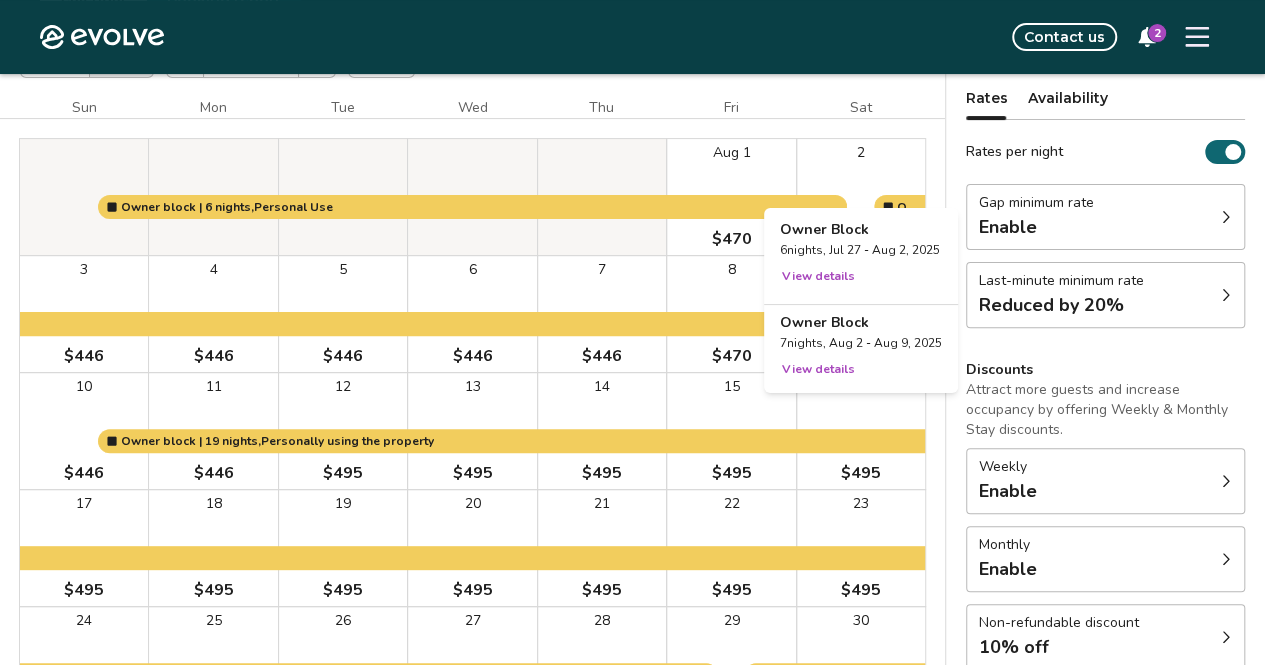 scroll, scrollTop: 76, scrollLeft: 0, axis: vertical 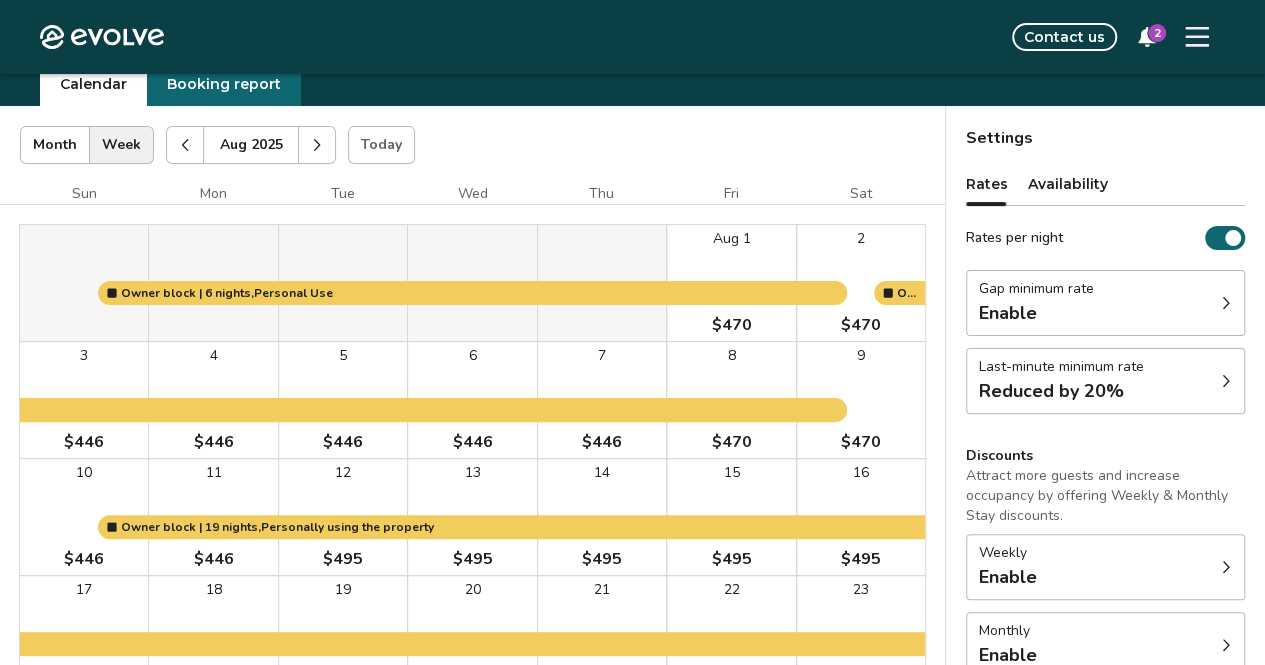 click 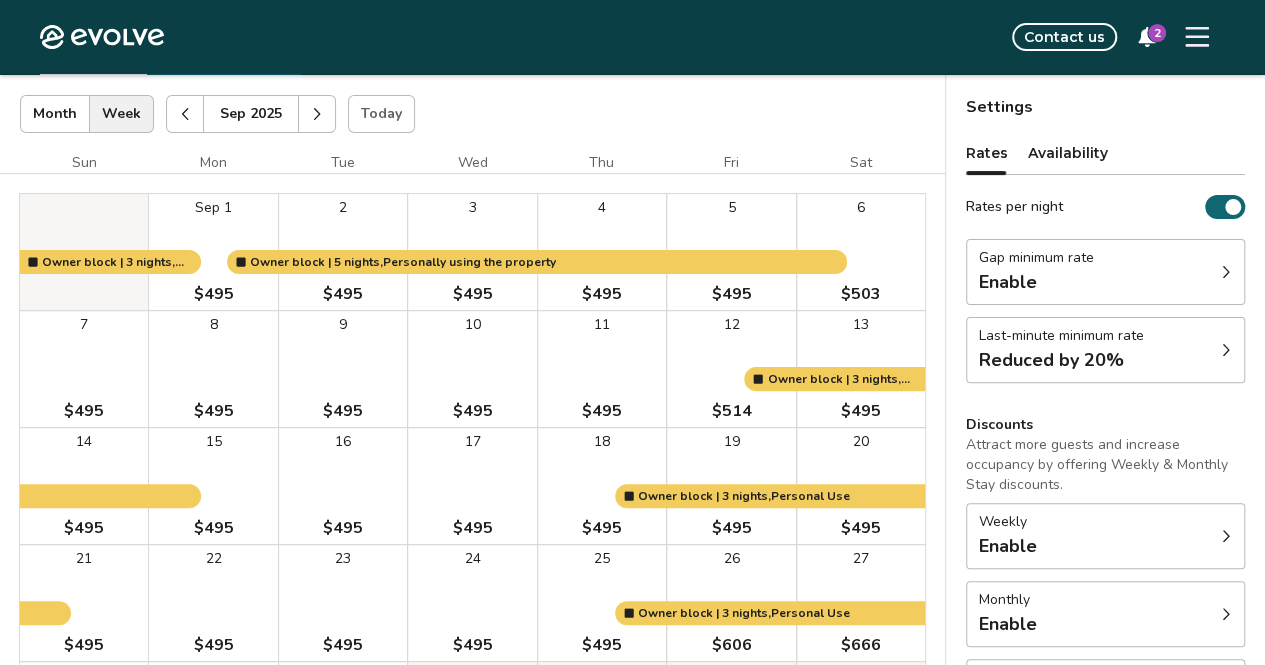 scroll, scrollTop: 76, scrollLeft: 0, axis: vertical 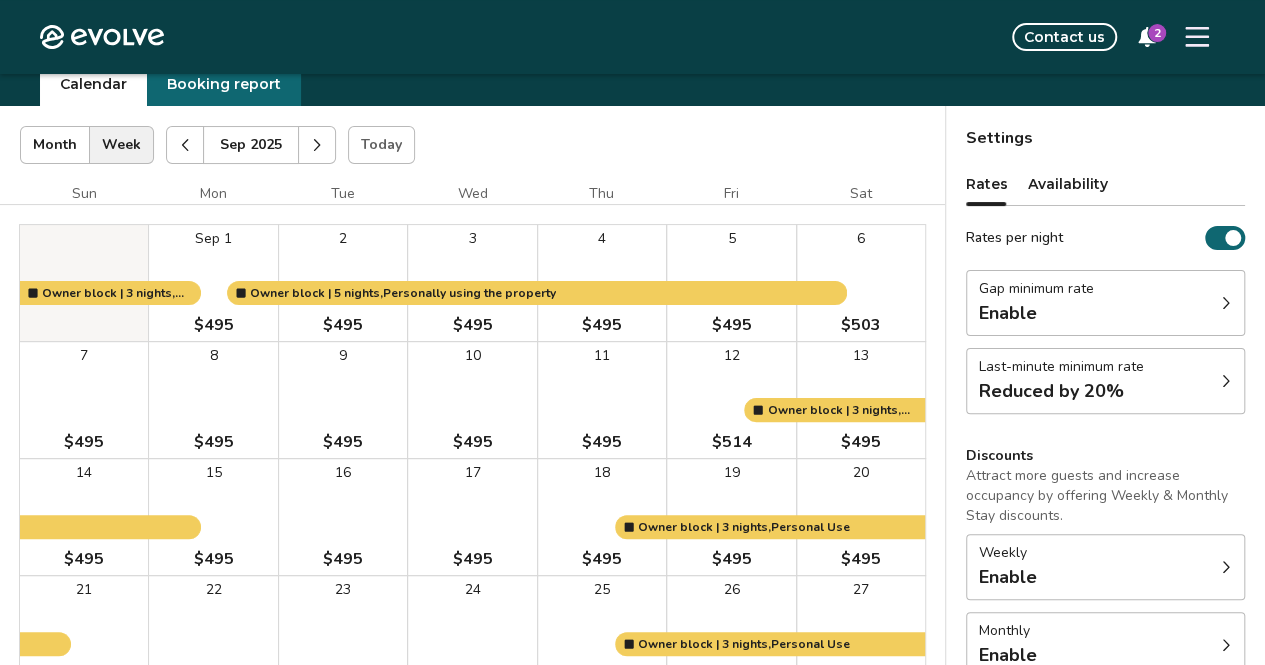 click 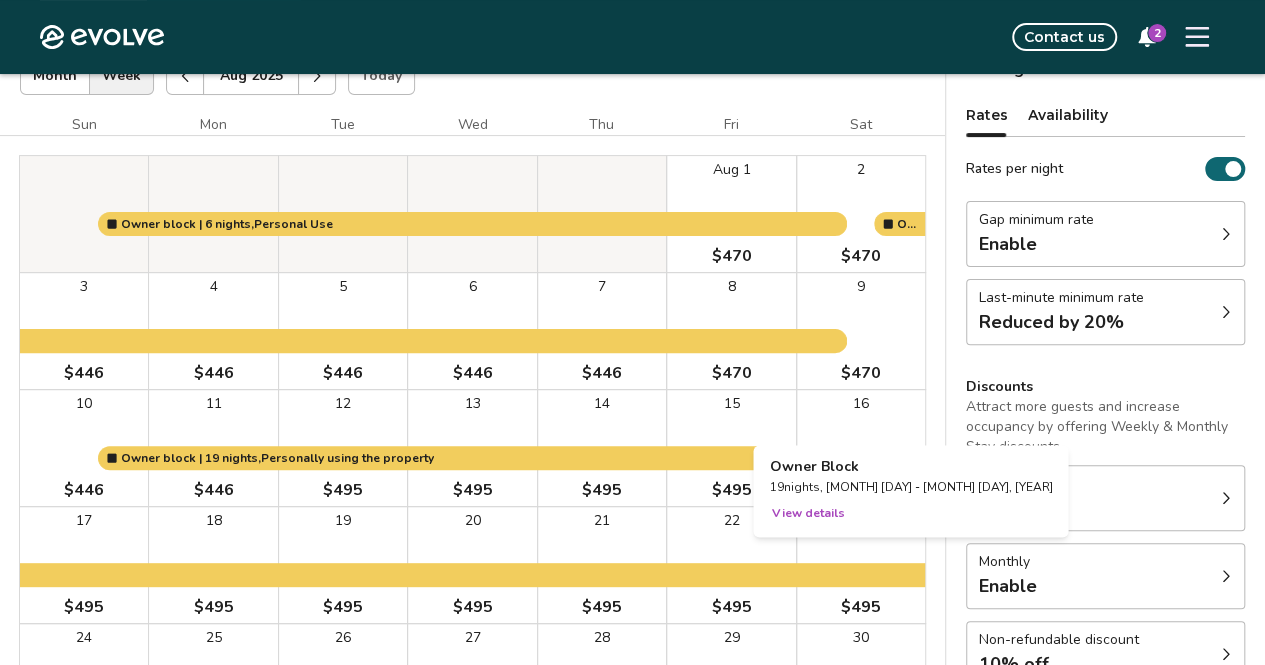 scroll, scrollTop: 176, scrollLeft: 0, axis: vertical 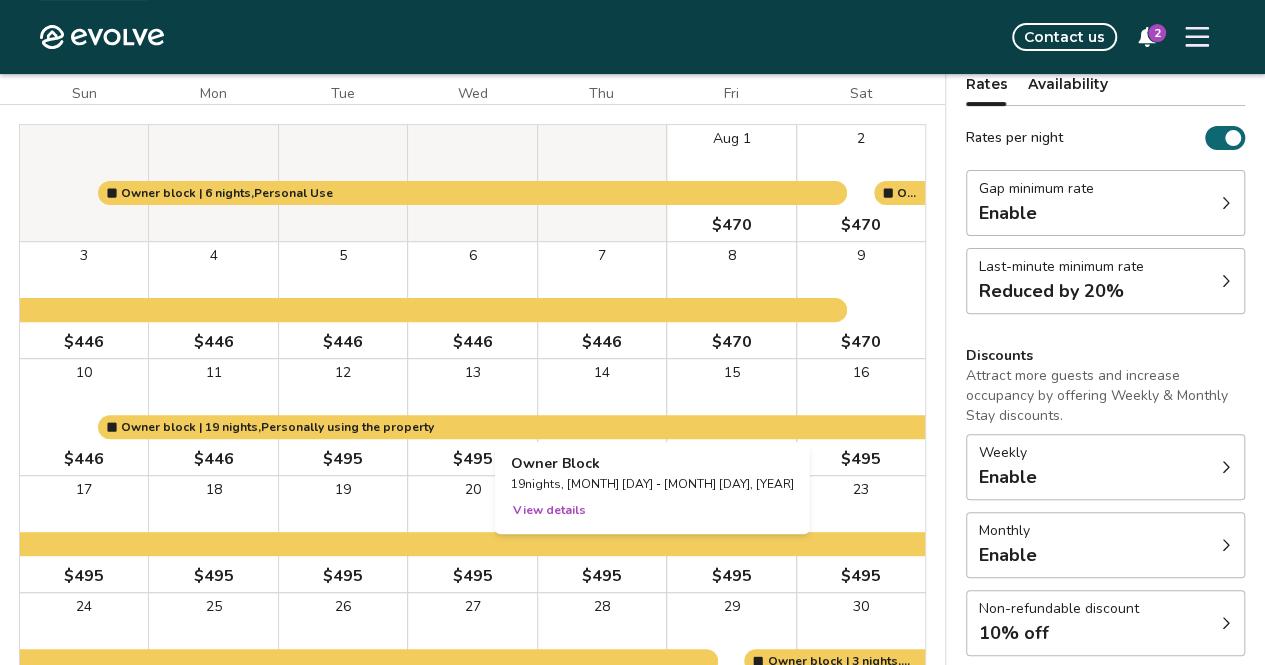 click at bounding box center (602, 417) 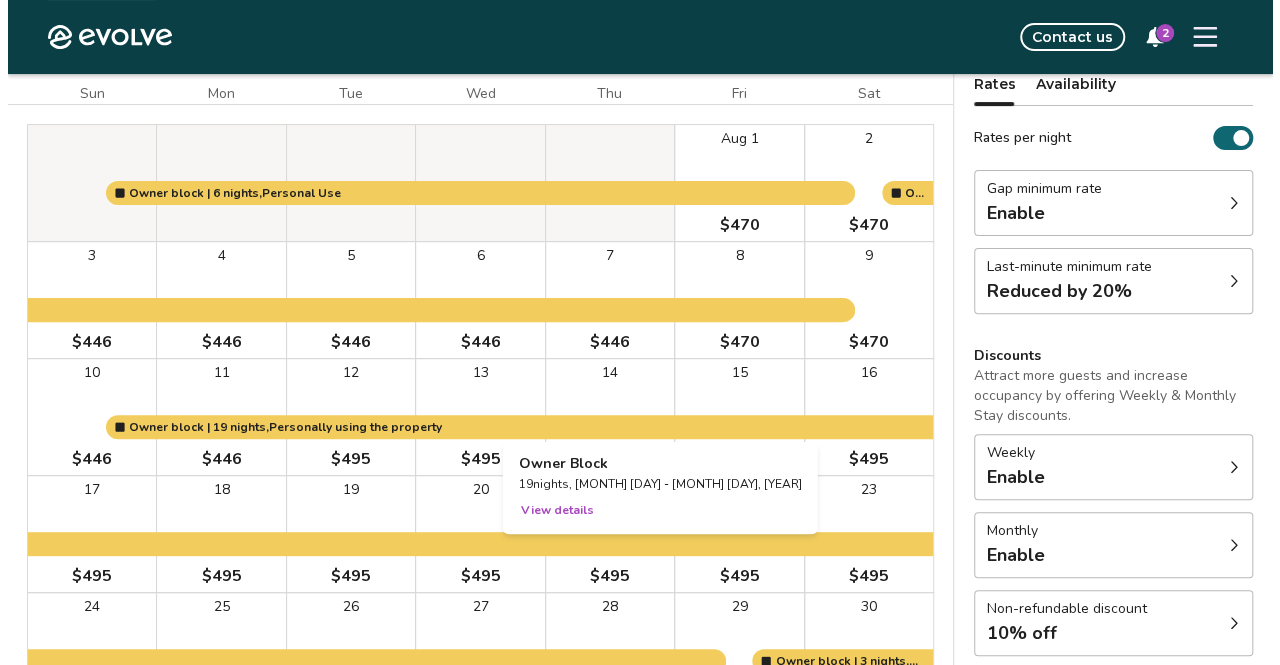 scroll, scrollTop: 0, scrollLeft: 0, axis: both 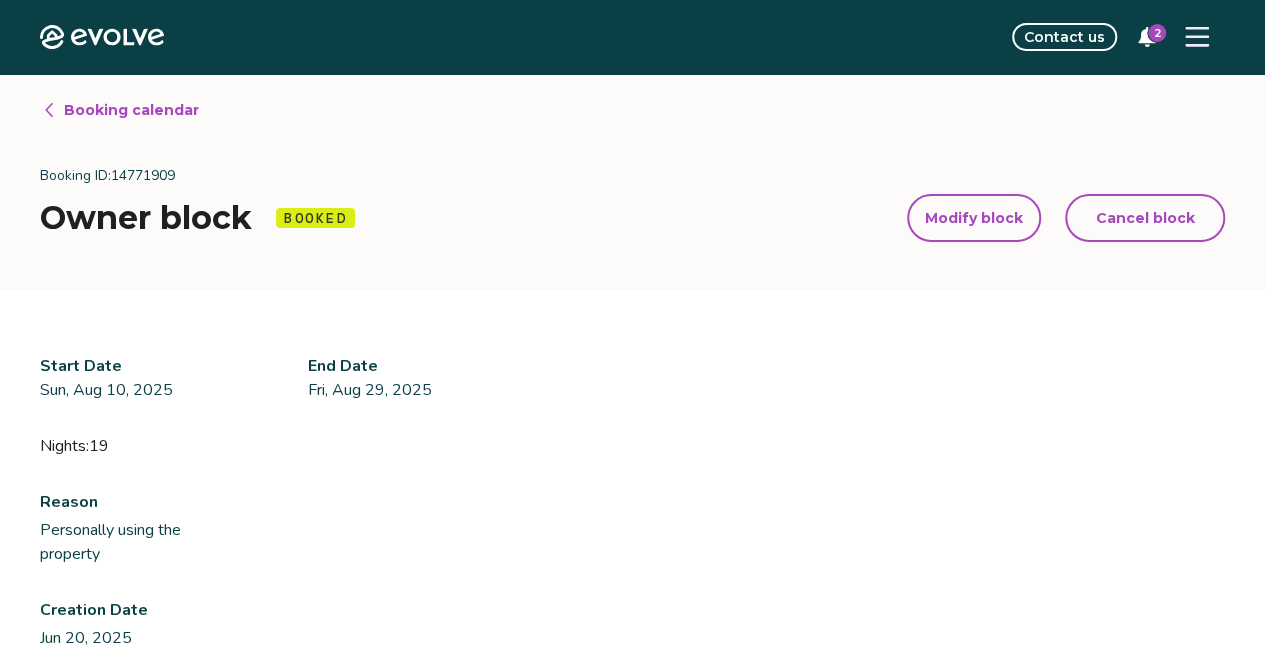 click on "Modify block" at bounding box center (974, 218) 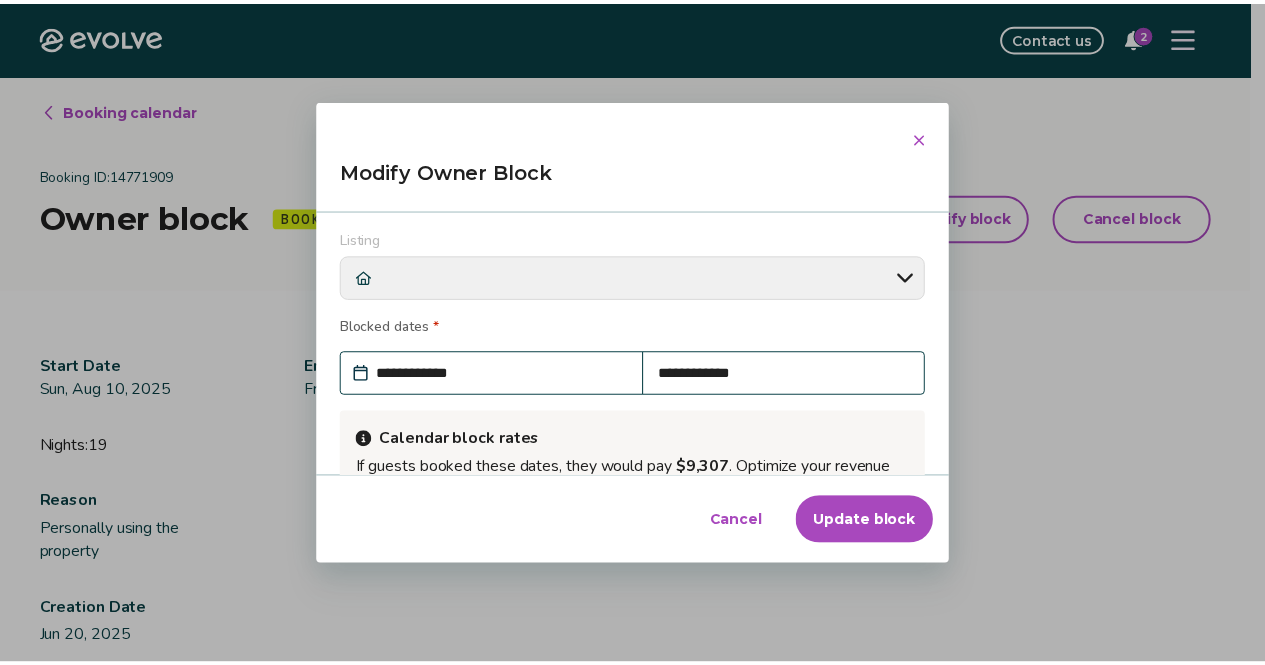 scroll, scrollTop: 0, scrollLeft: 0, axis: both 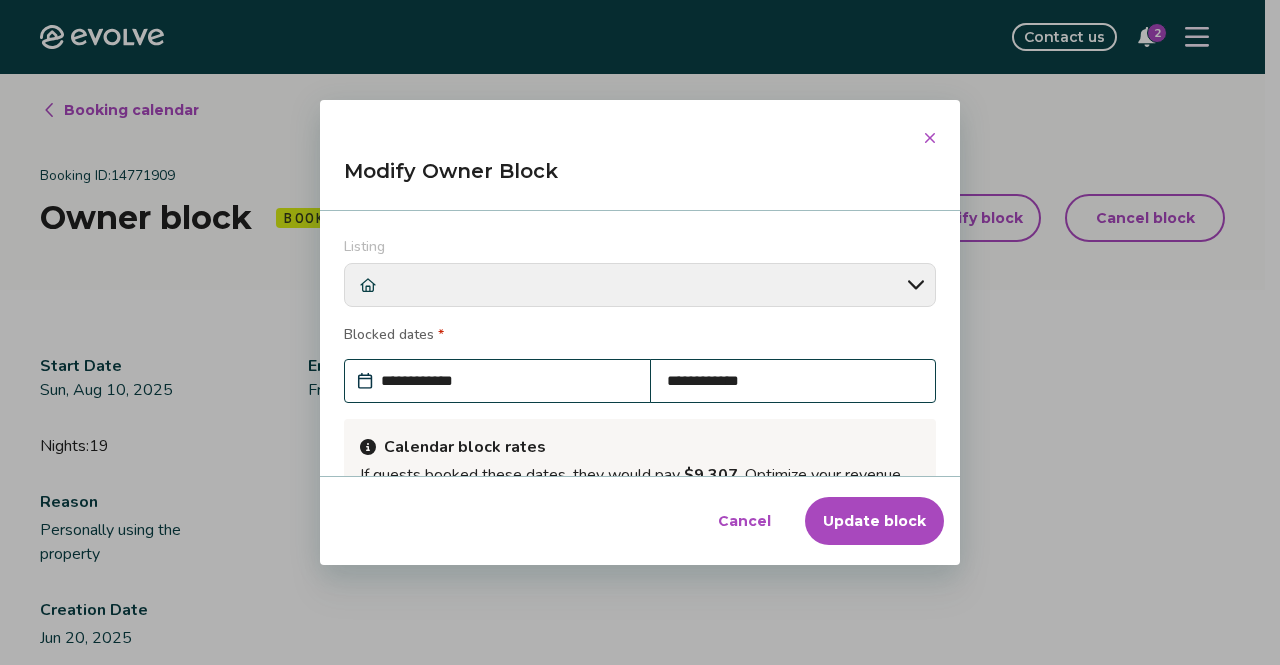 click on "**********" at bounding box center [793, 381] 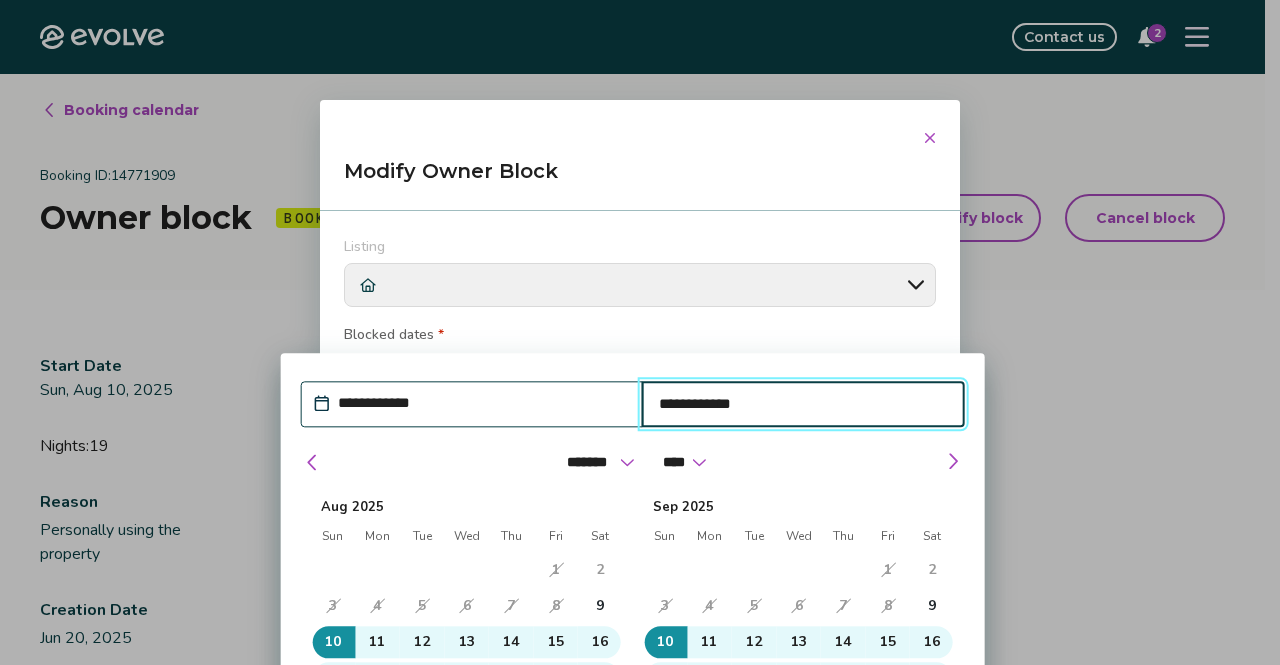 click on "**********" at bounding box center (803, 404) 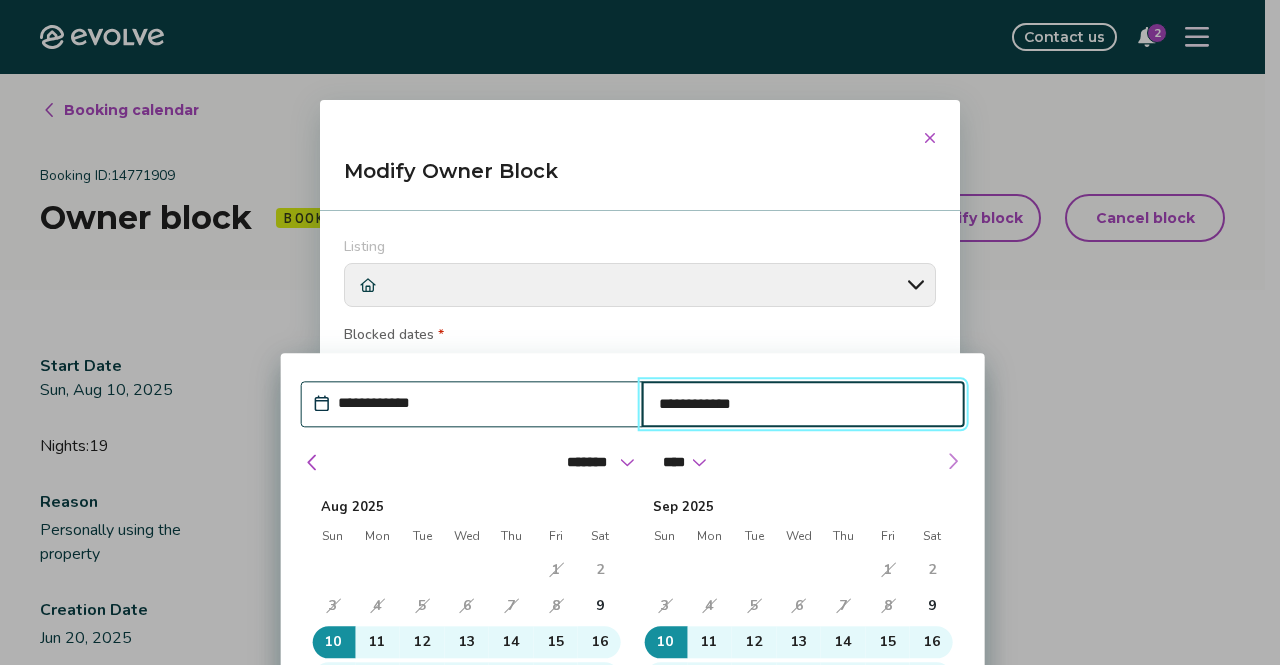 click at bounding box center (953, 461) 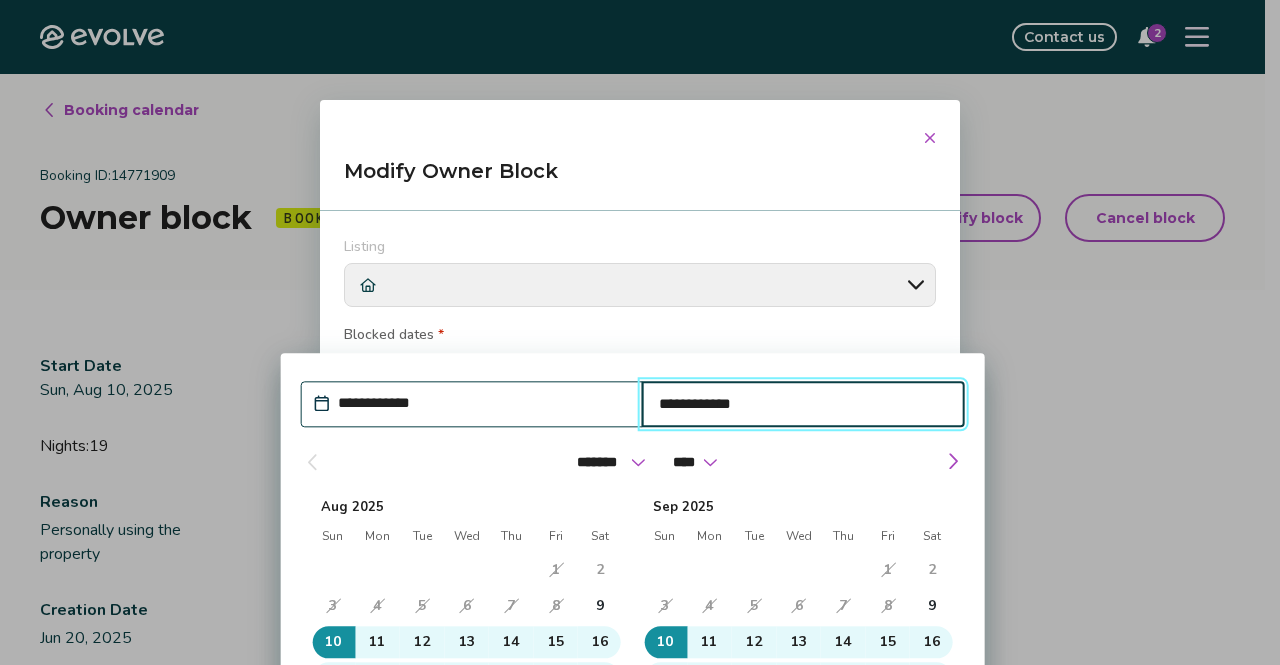 click on "6" at bounding box center (798, 606) 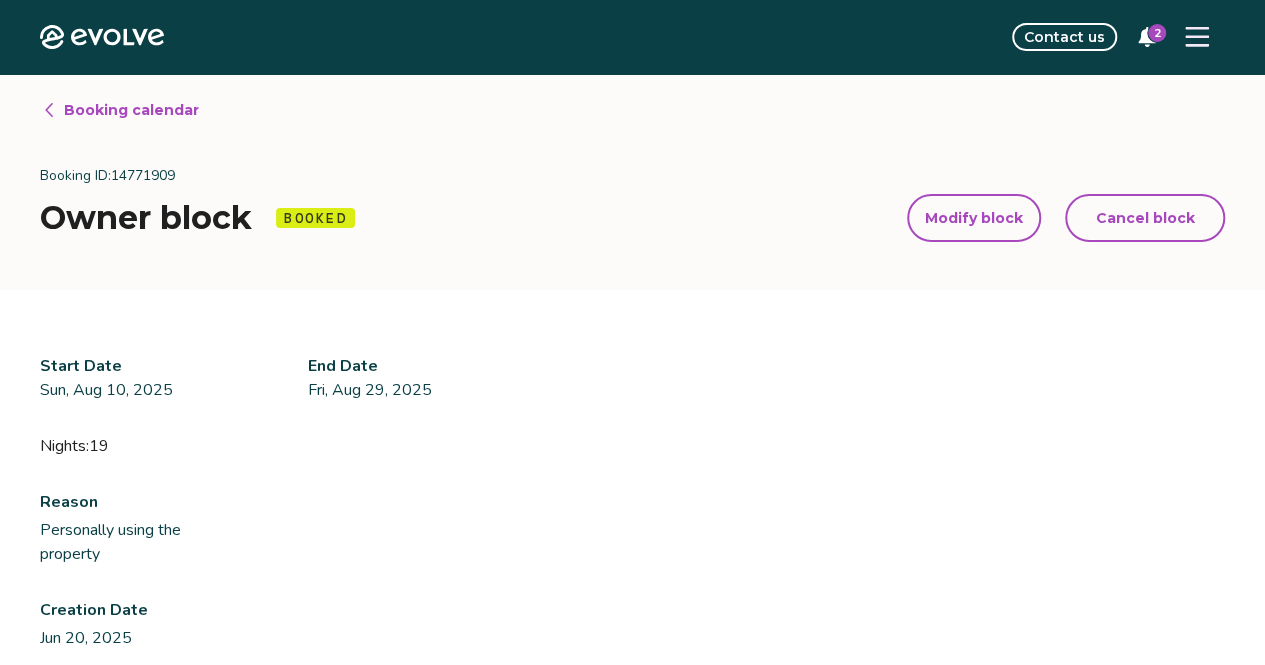 click on "Booking calendar" at bounding box center [131, 110] 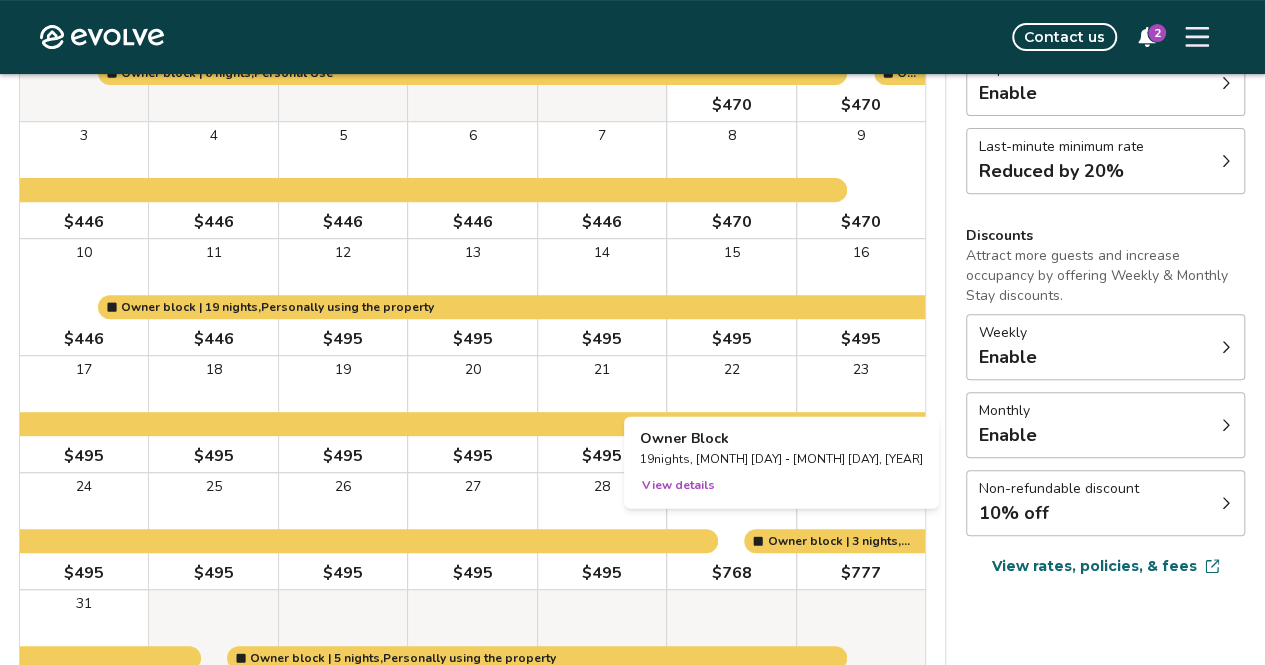 scroll, scrollTop: 400, scrollLeft: 0, axis: vertical 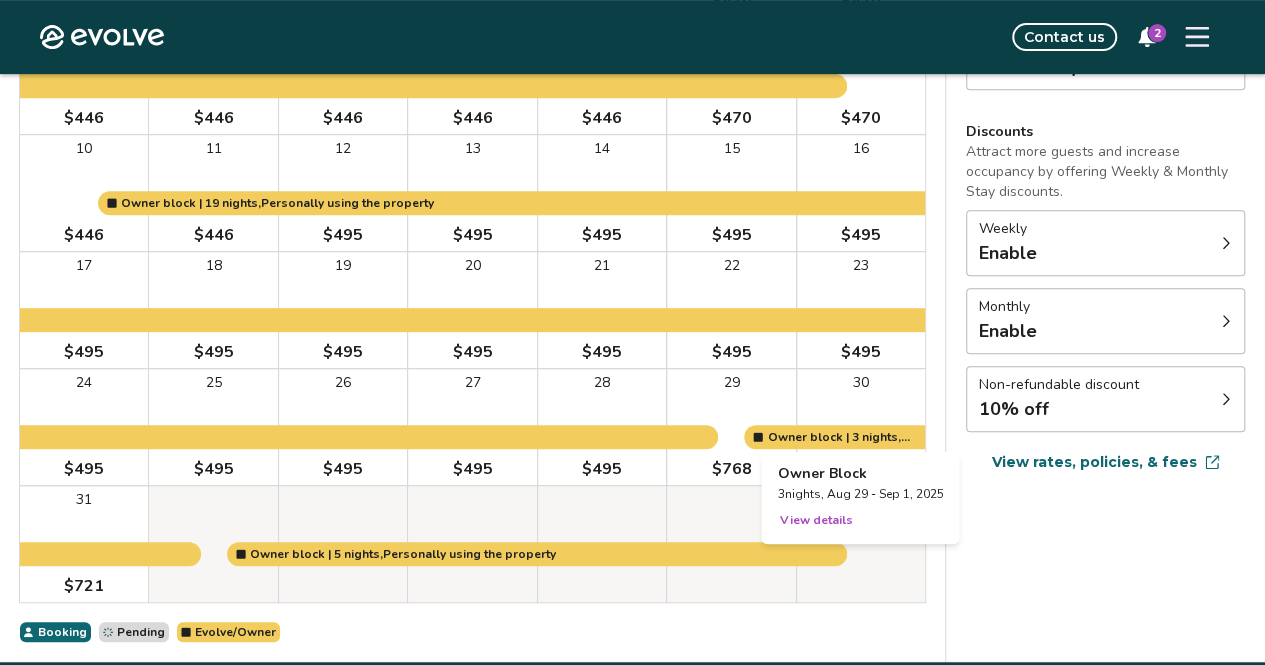 click at bounding box center [861, 427] 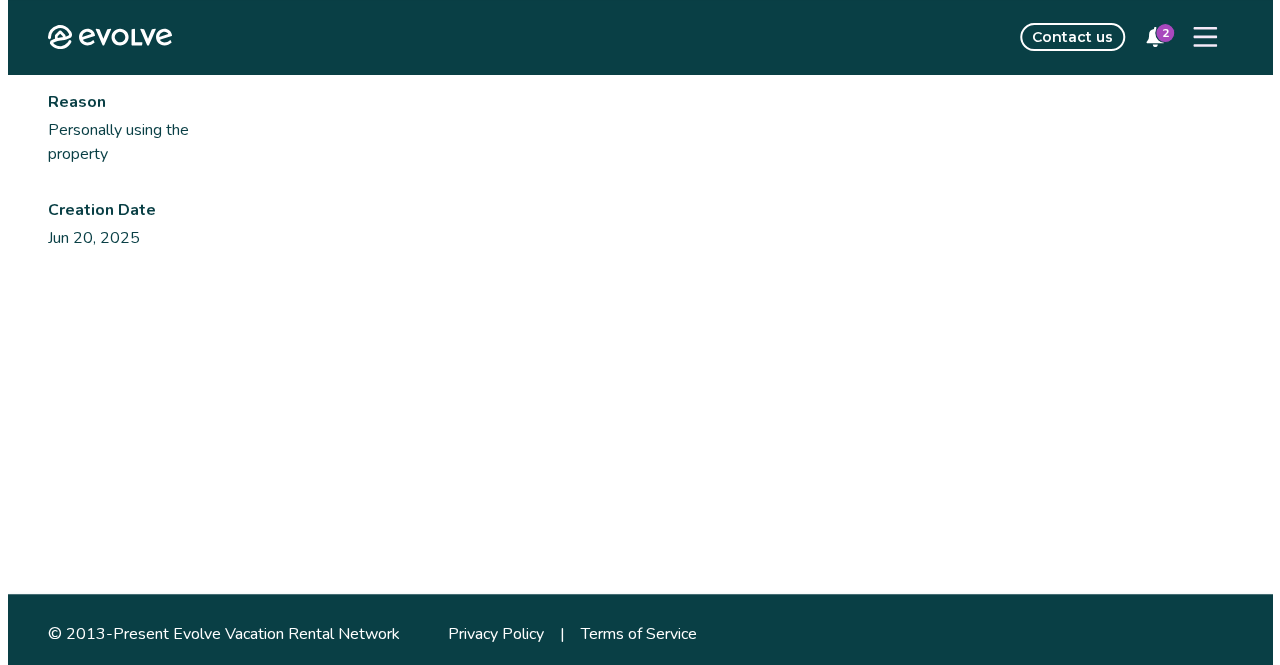 scroll, scrollTop: 0, scrollLeft: 0, axis: both 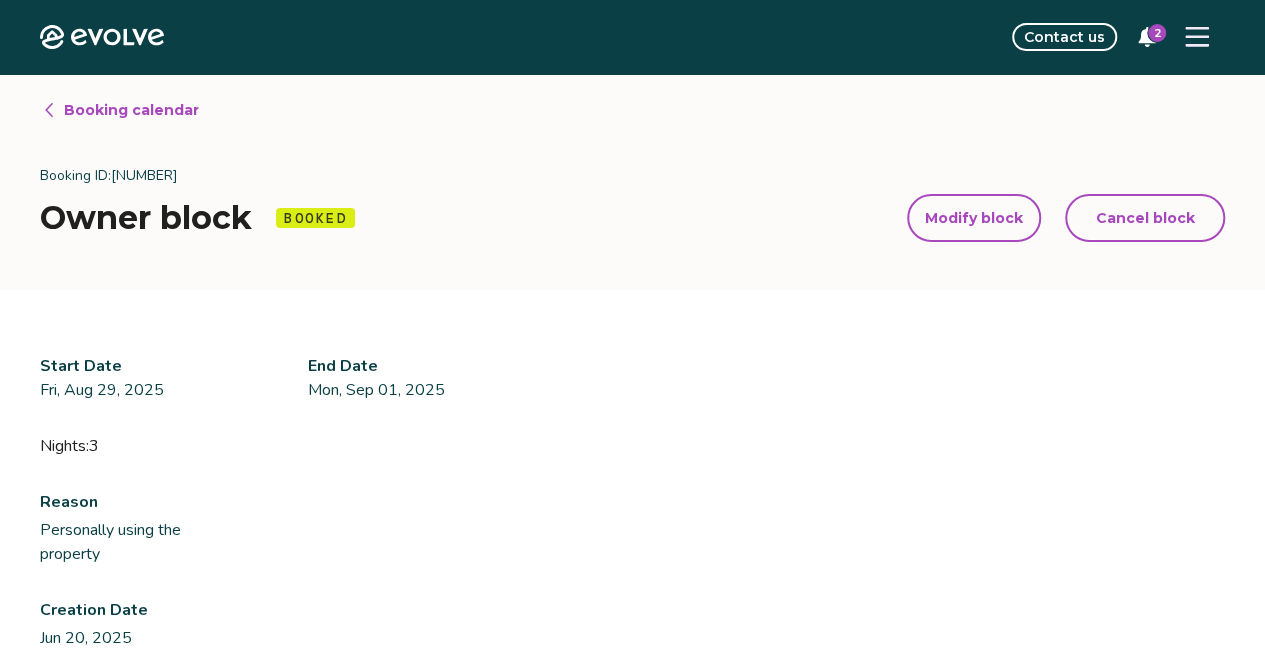 click on "Cancel block" at bounding box center (1145, 218) 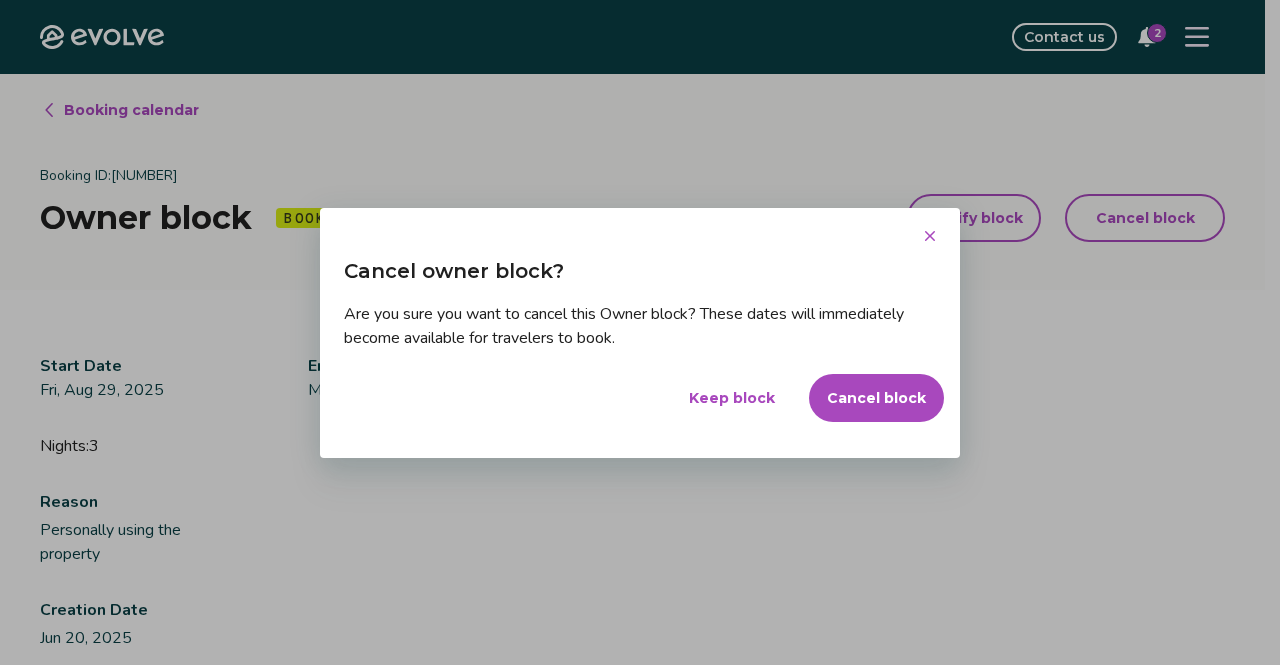click on "Cancel block" at bounding box center [876, 398] 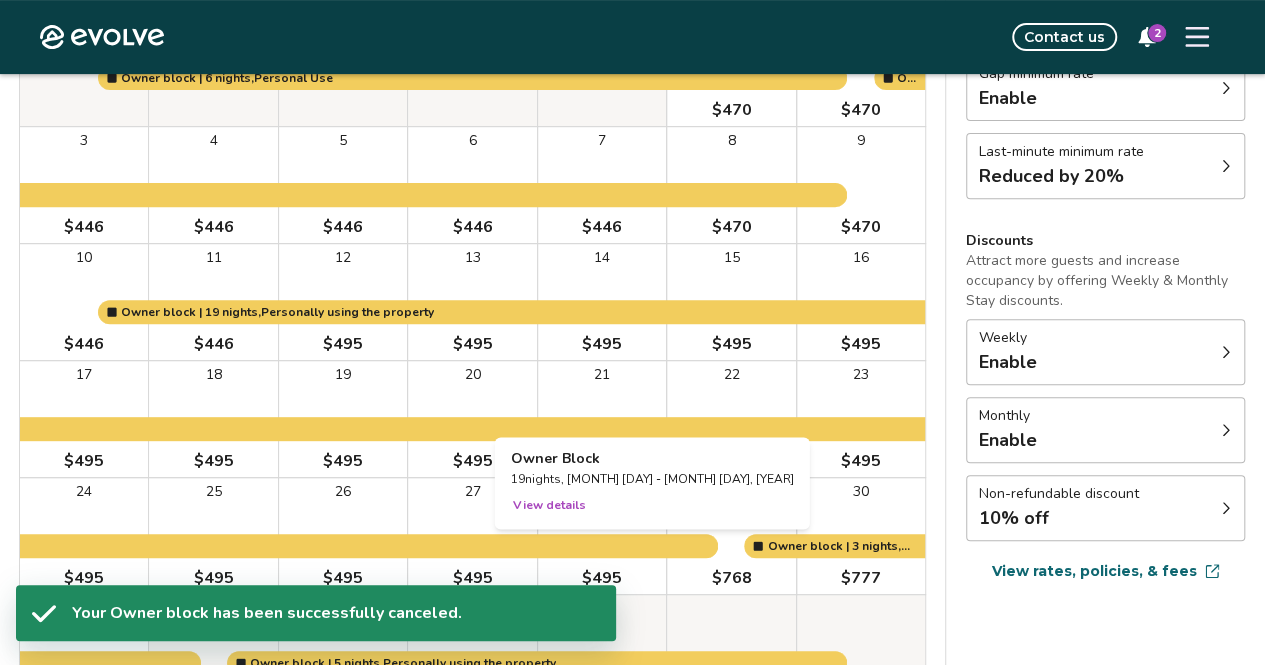 scroll, scrollTop: 174, scrollLeft: 0, axis: vertical 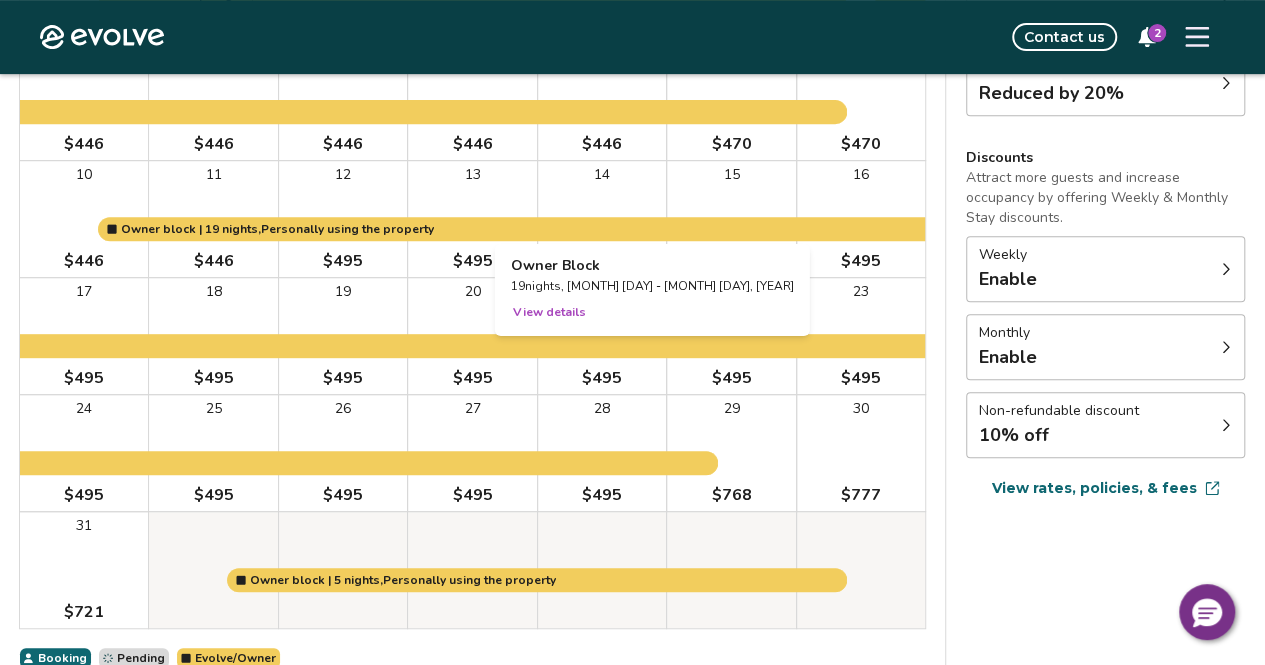 click at bounding box center [602, 219] 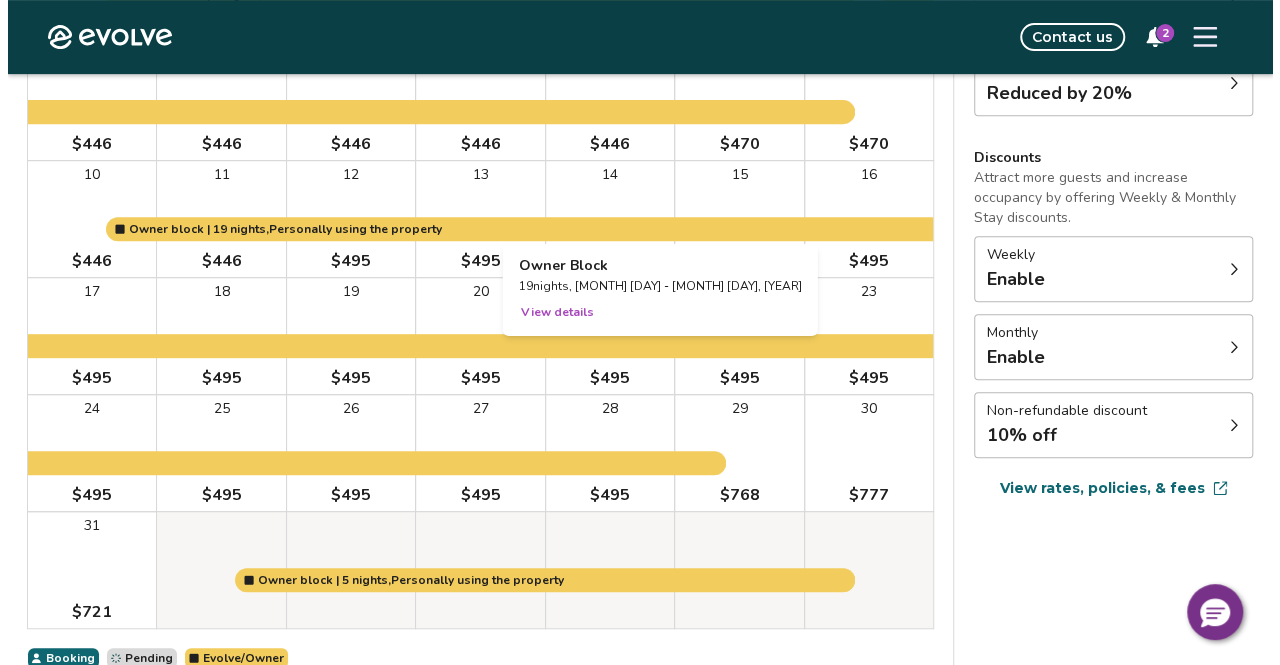 scroll, scrollTop: 0, scrollLeft: 0, axis: both 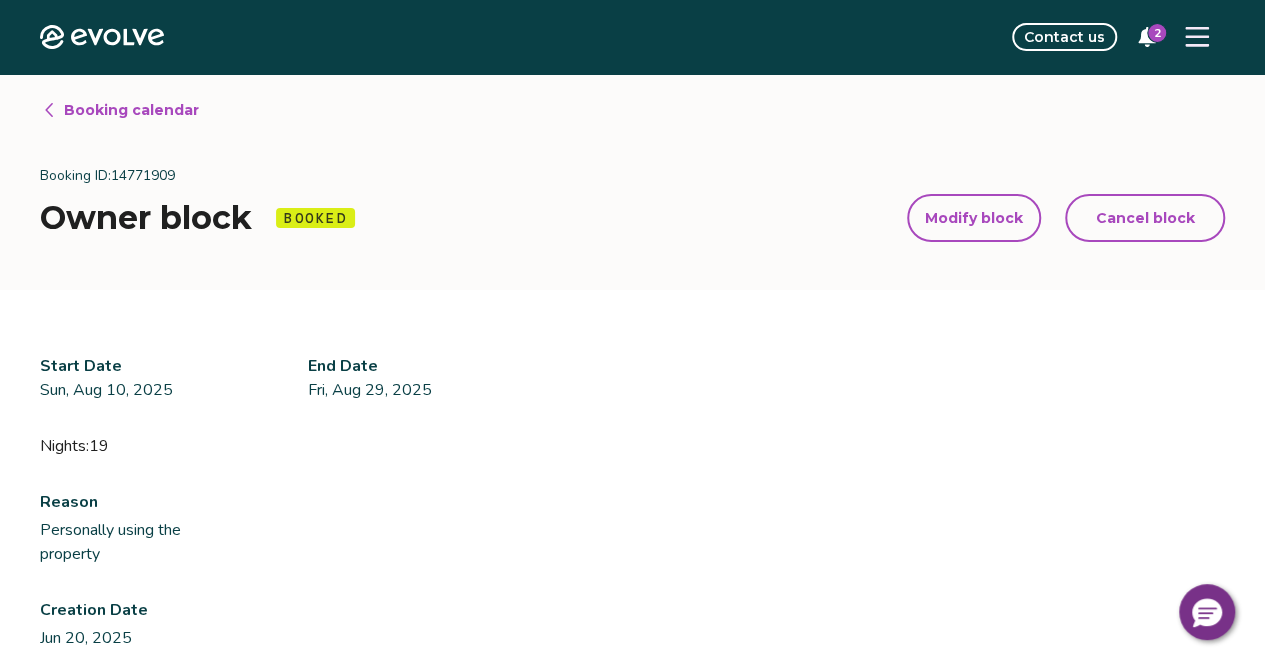 click on "Modify block" at bounding box center [974, 218] 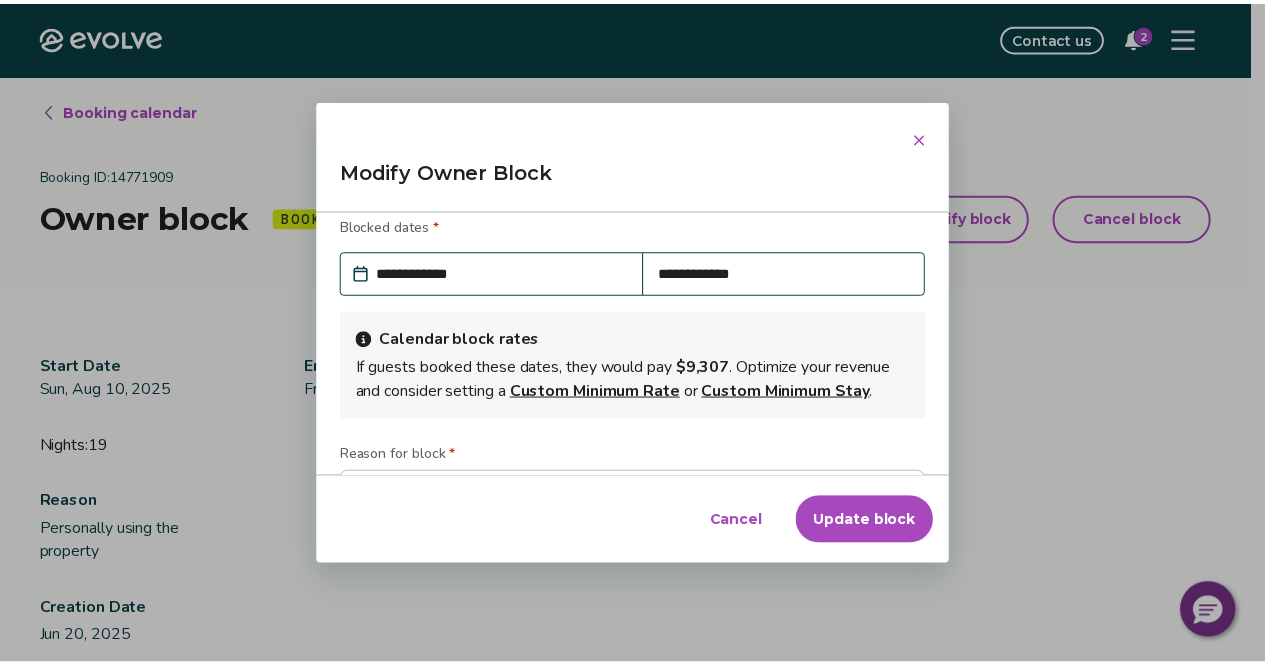 scroll, scrollTop: 52, scrollLeft: 0, axis: vertical 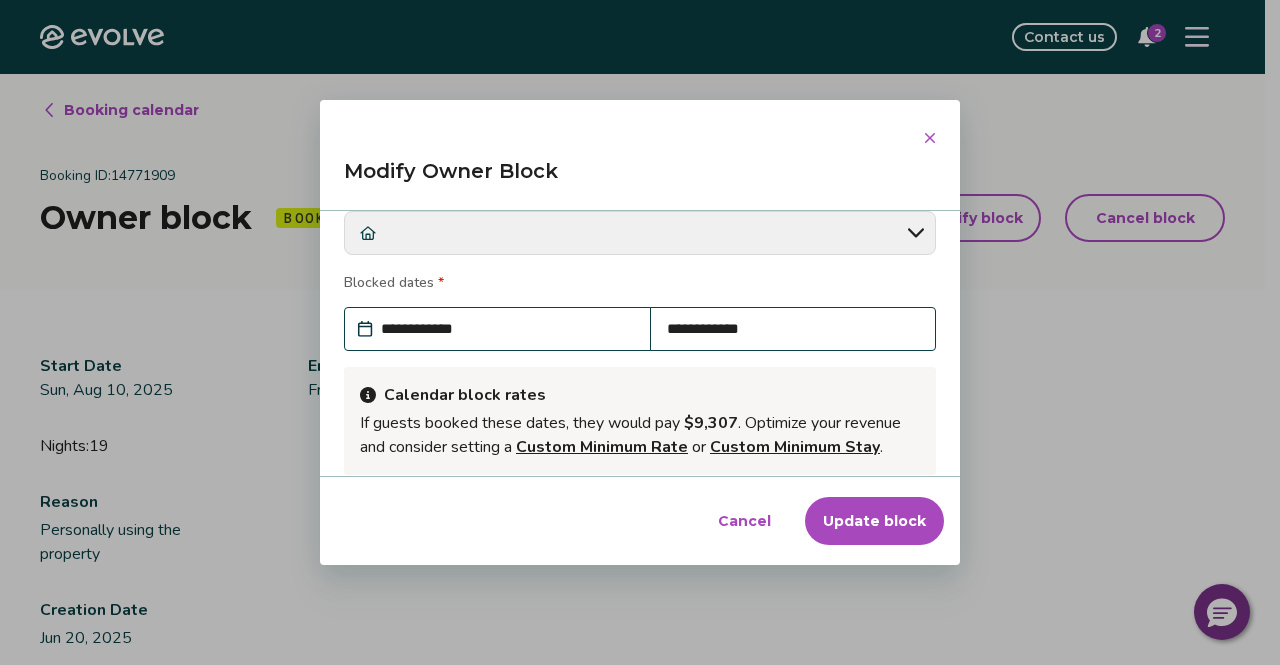 click on "**********" at bounding box center (793, 329) 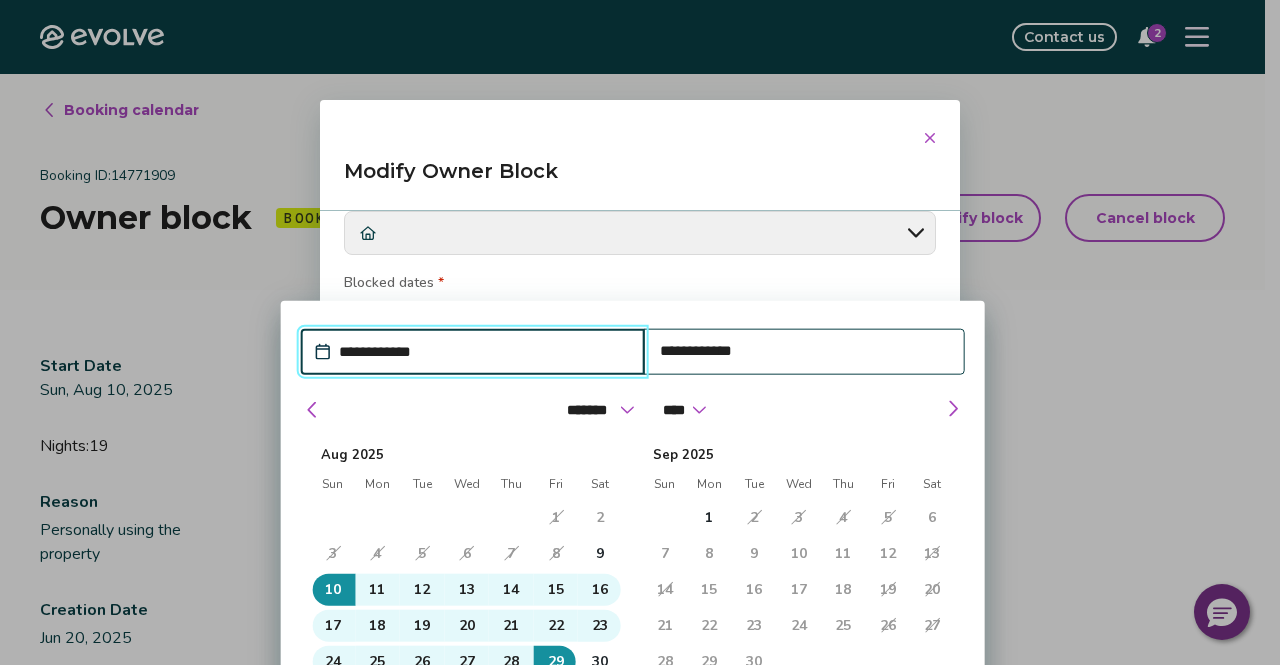 click on "**********" at bounding box center [804, 350] 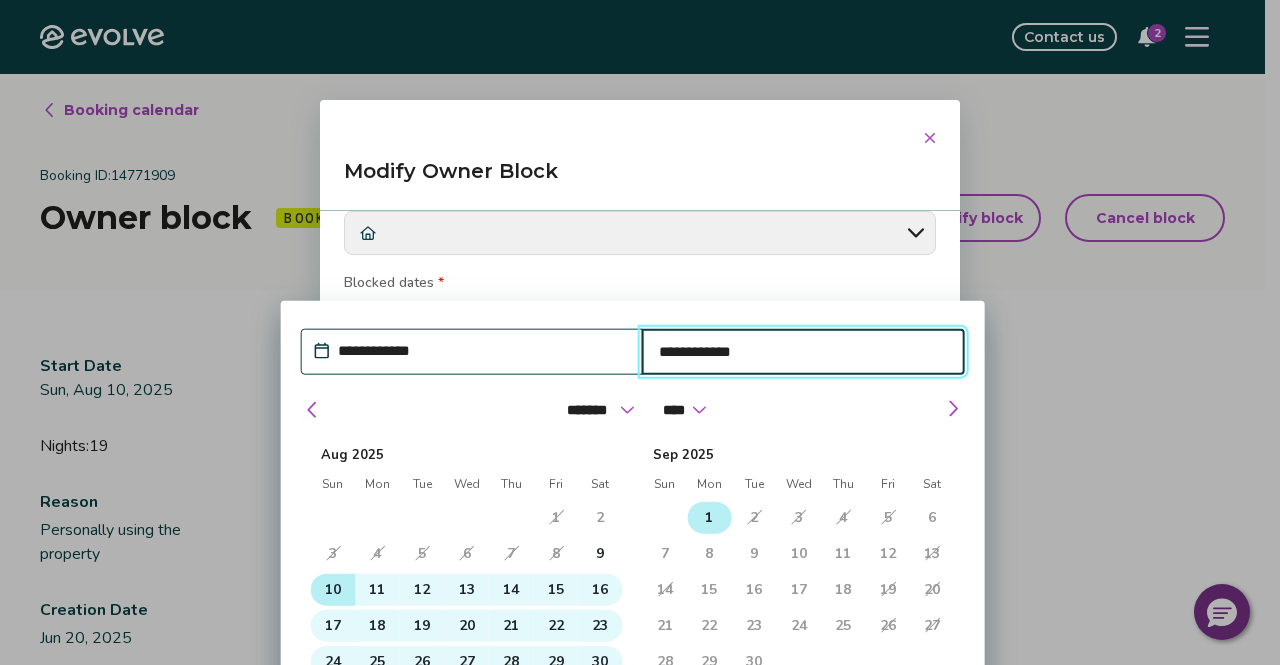 click on "1" at bounding box center [709, 517] 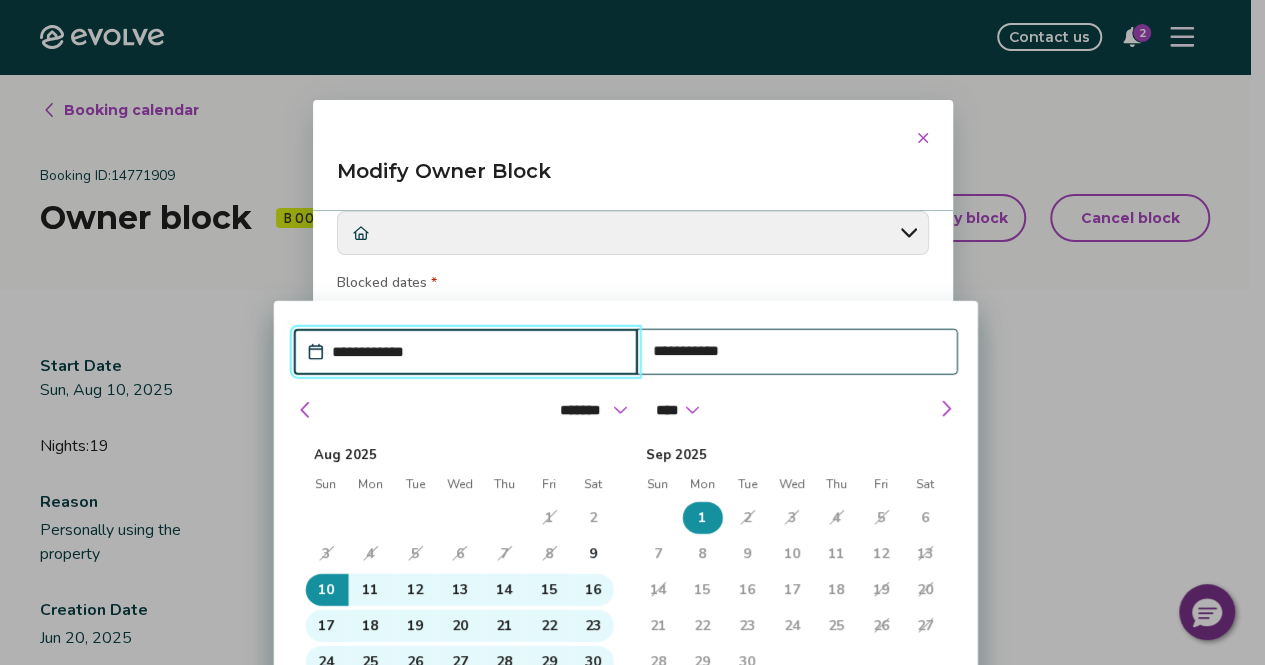 drag, startPoint x: 1012, startPoint y: 501, endPoint x: 996, endPoint y: 481, distance: 25.612497 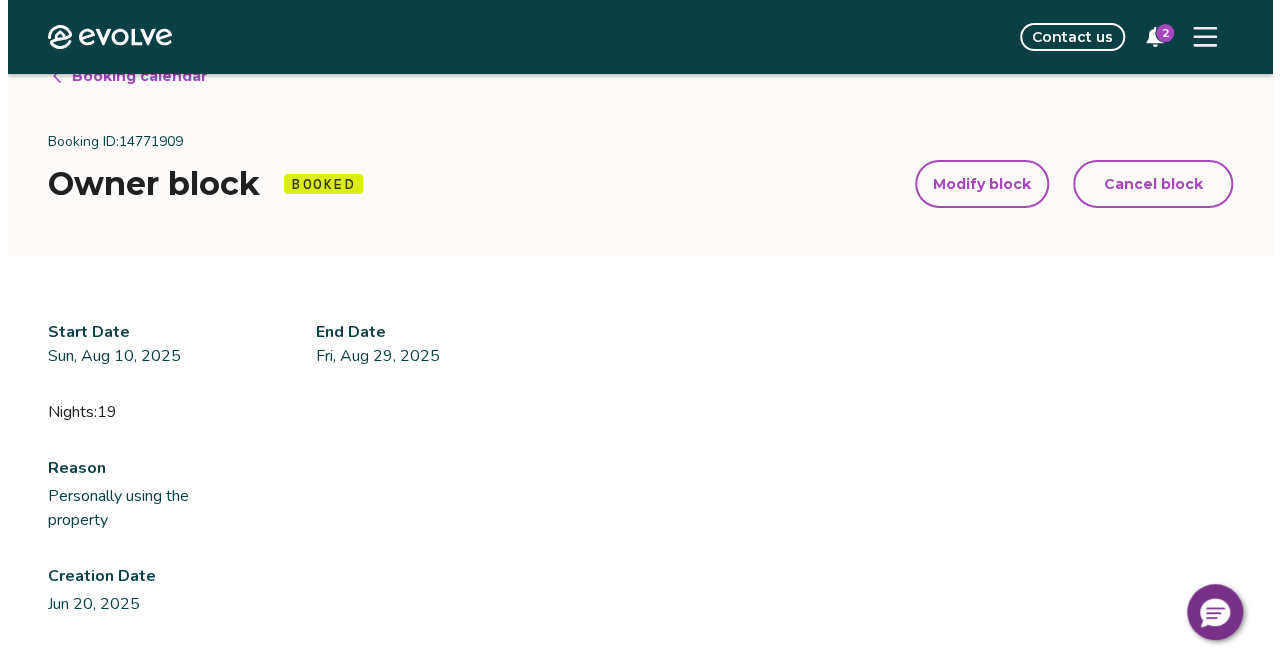 scroll, scrollTop: 100, scrollLeft: 0, axis: vertical 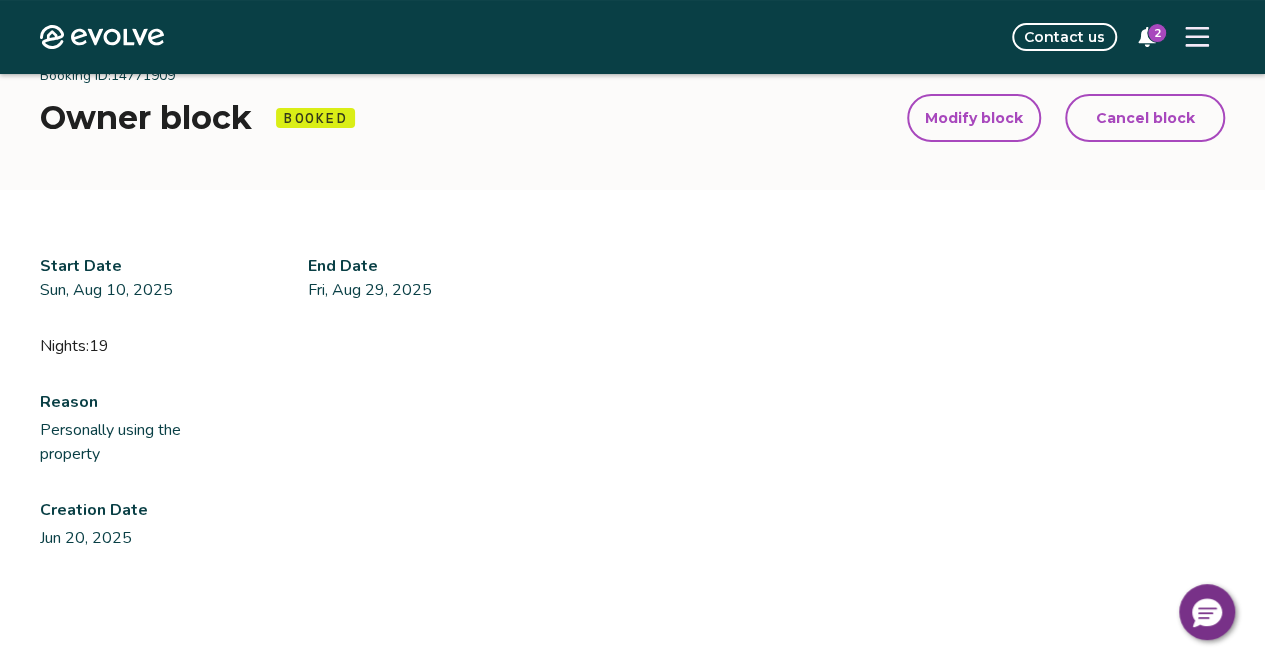 click on "Modify block" at bounding box center [974, 118] 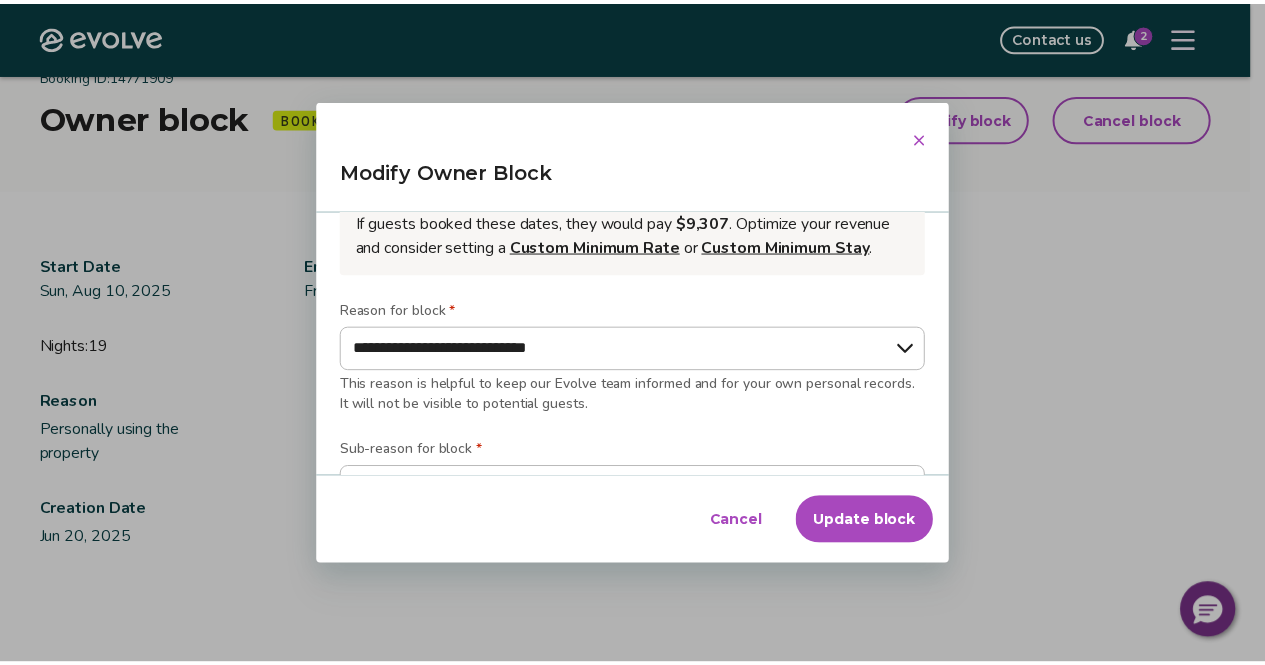 scroll, scrollTop: 152, scrollLeft: 0, axis: vertical 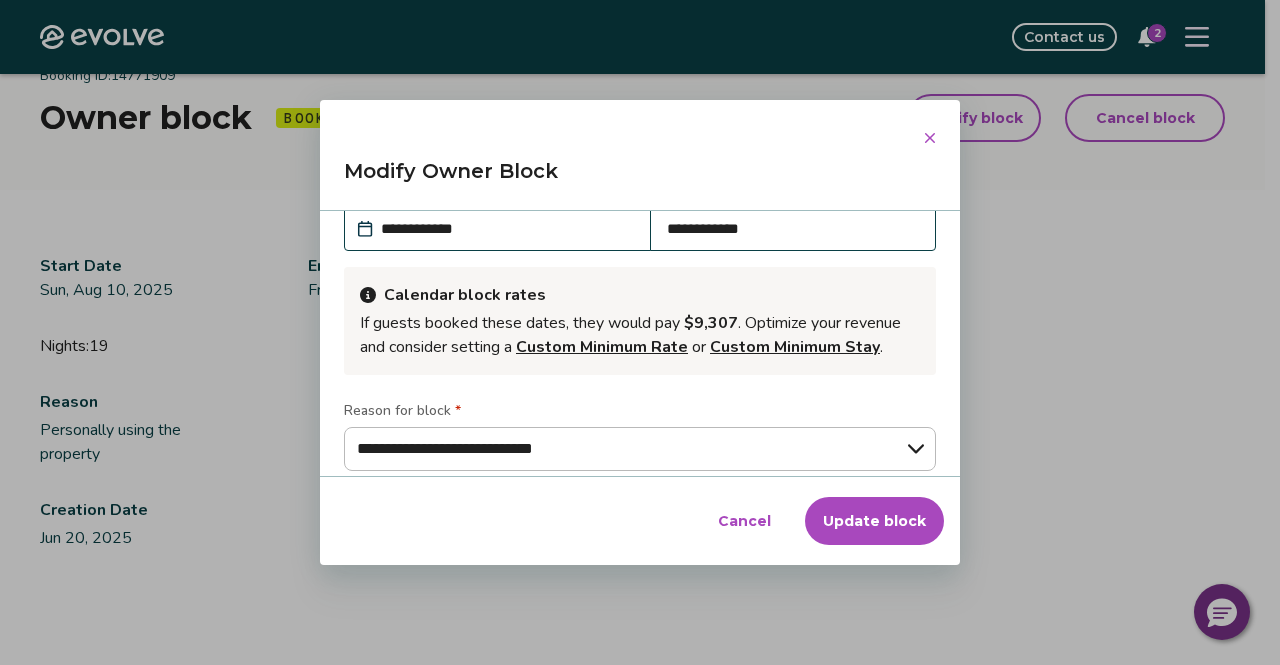 click on "**********" at bounding box center [793, 229] 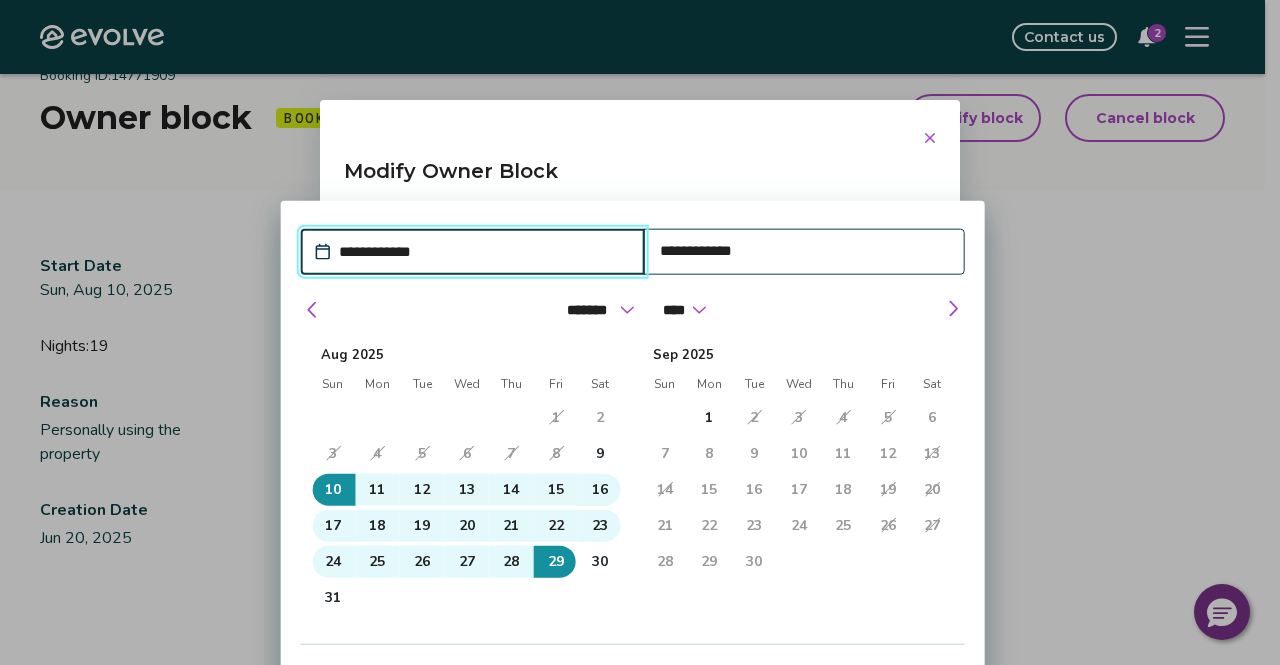 click on "**********" at bounding box center [804, 250] 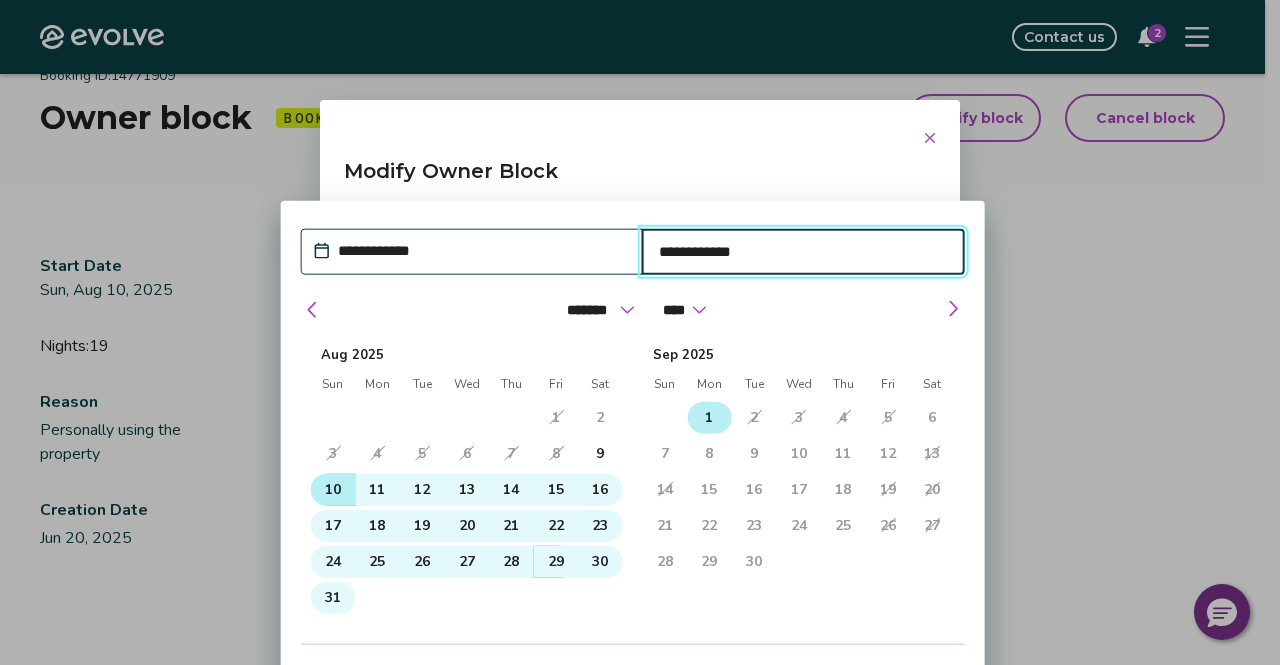 click on "1" at bounding box center (709, 417) 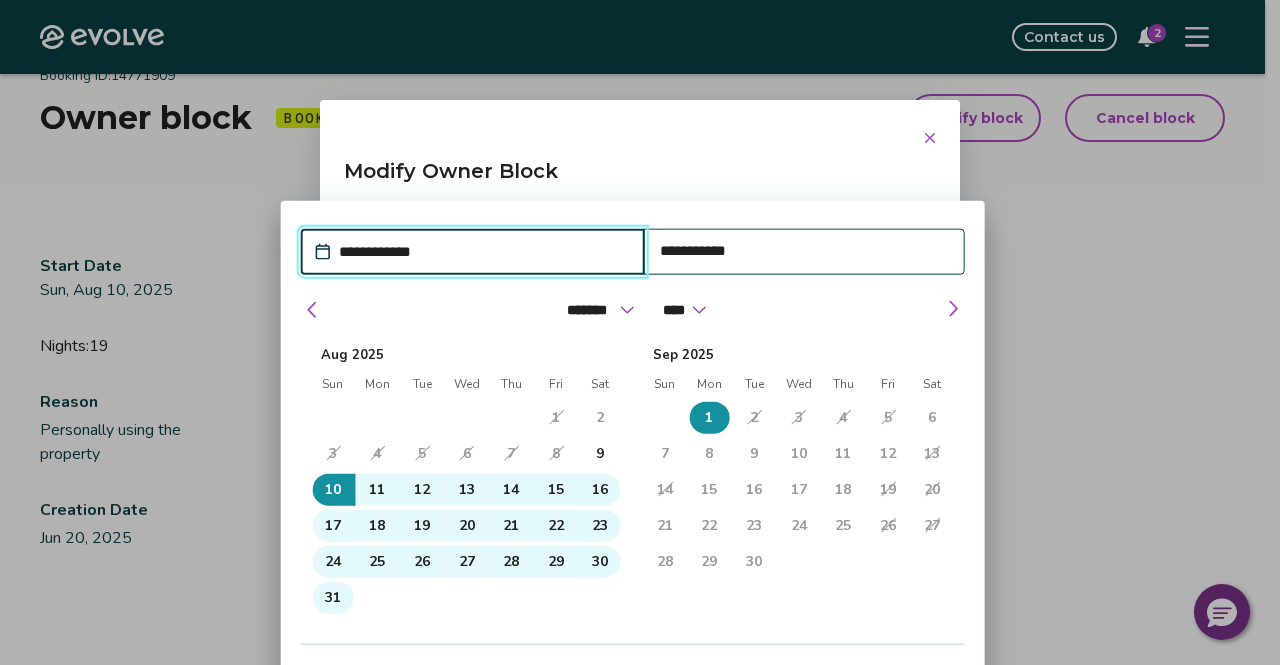 type 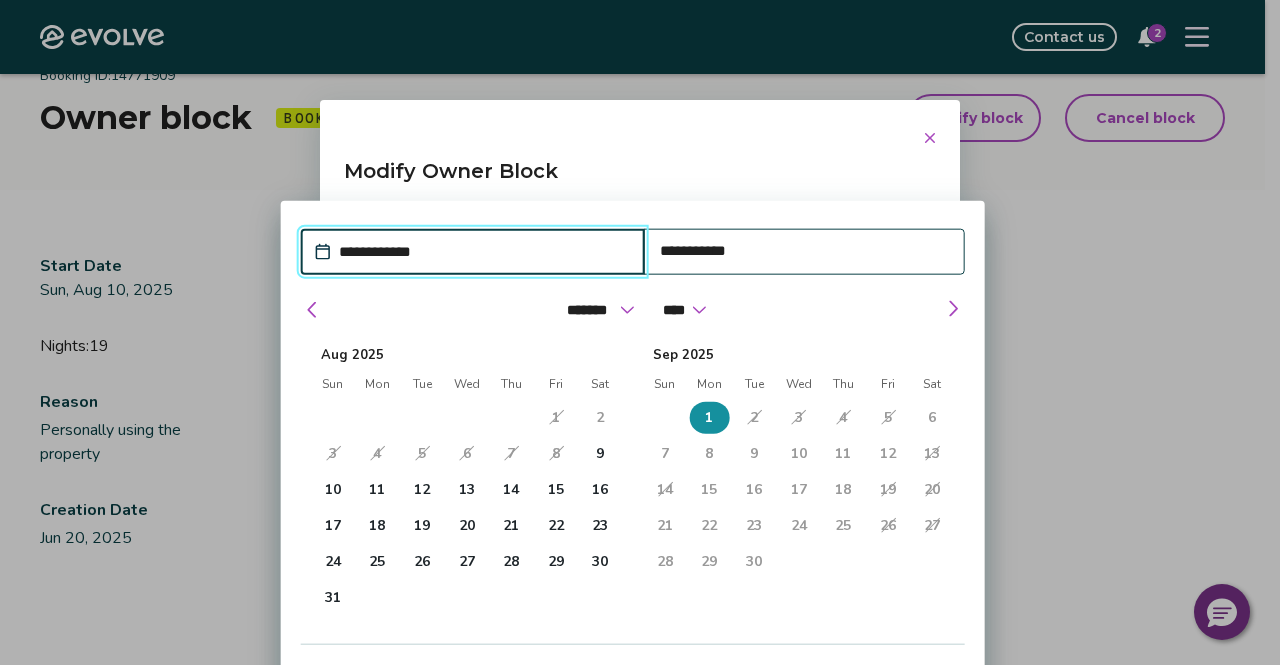type on "*" 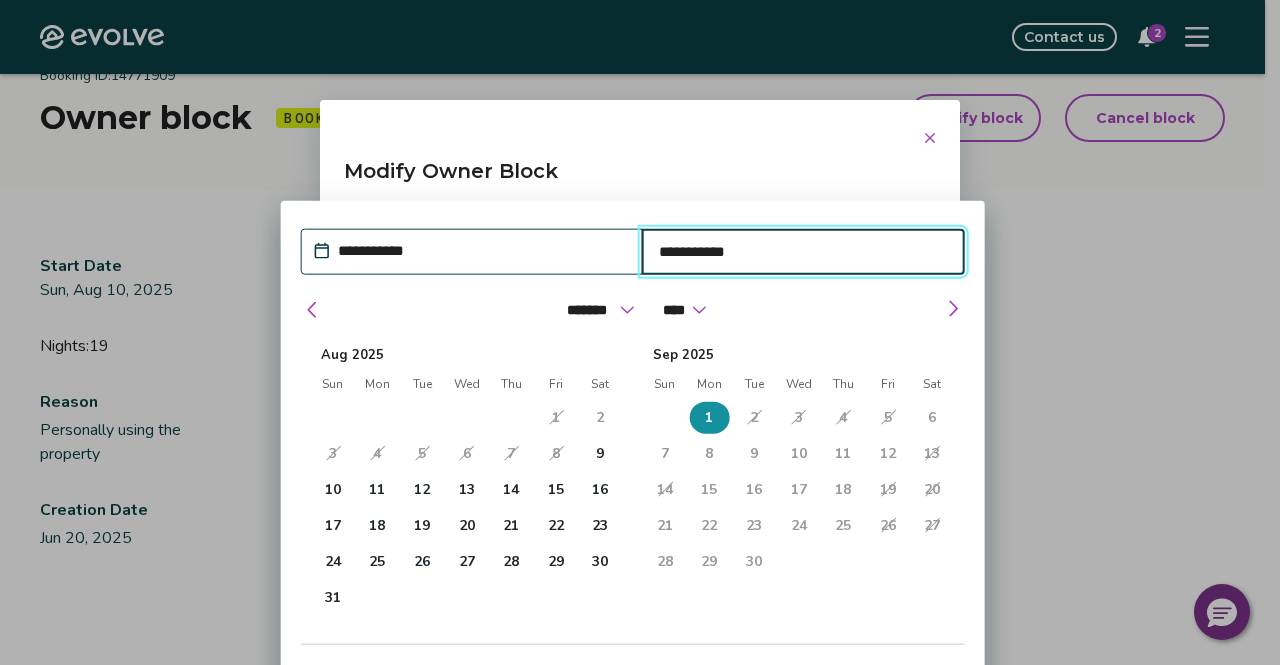 click on "**********" at bounding box center (633, 470) 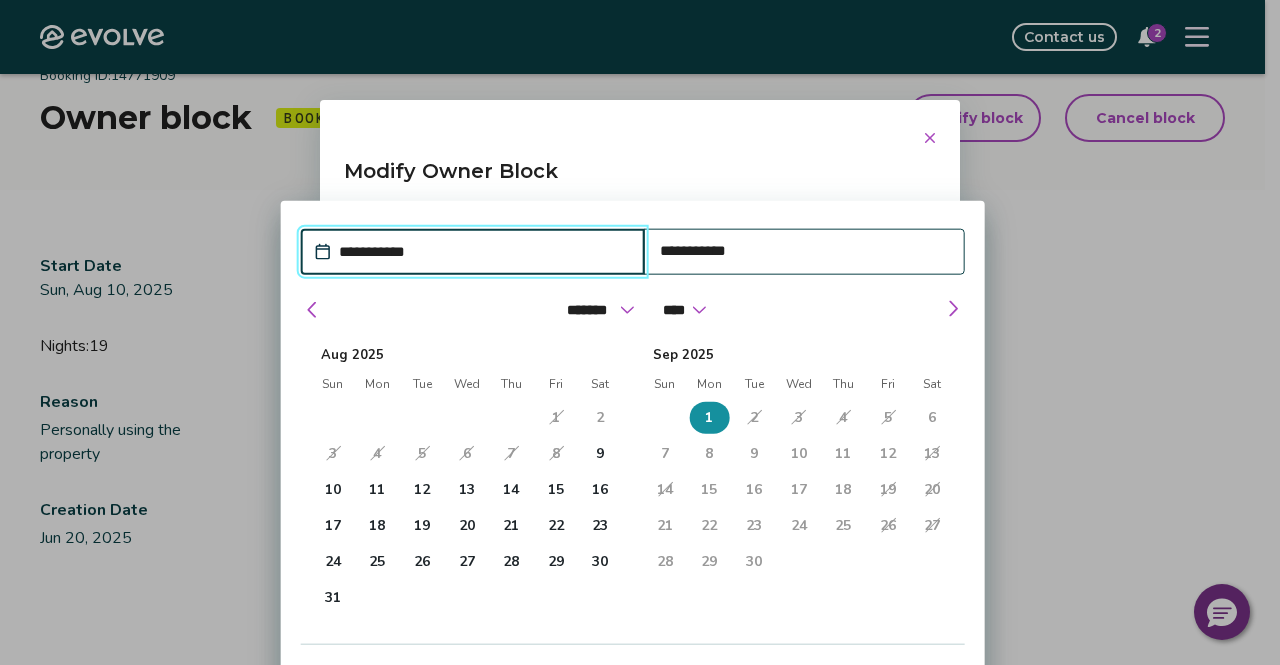 click on "**********" at bounding box center [483, 251] 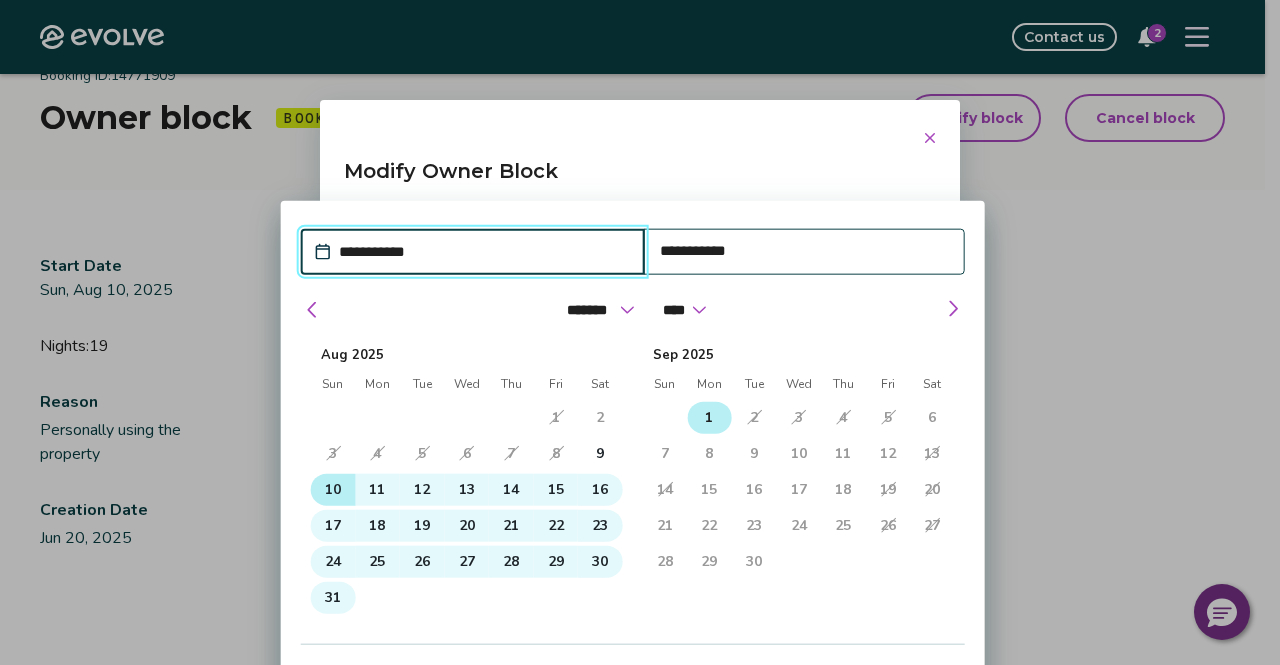 click on "10" at bounding box center (333, 489) 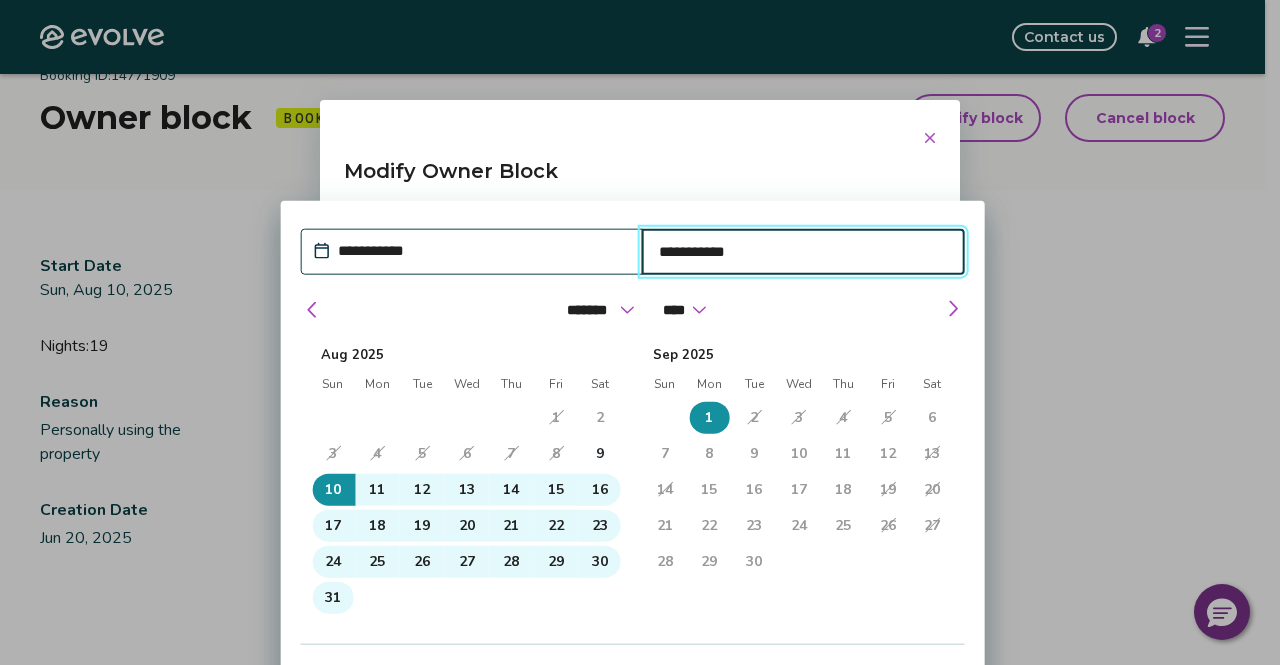 type on "*" 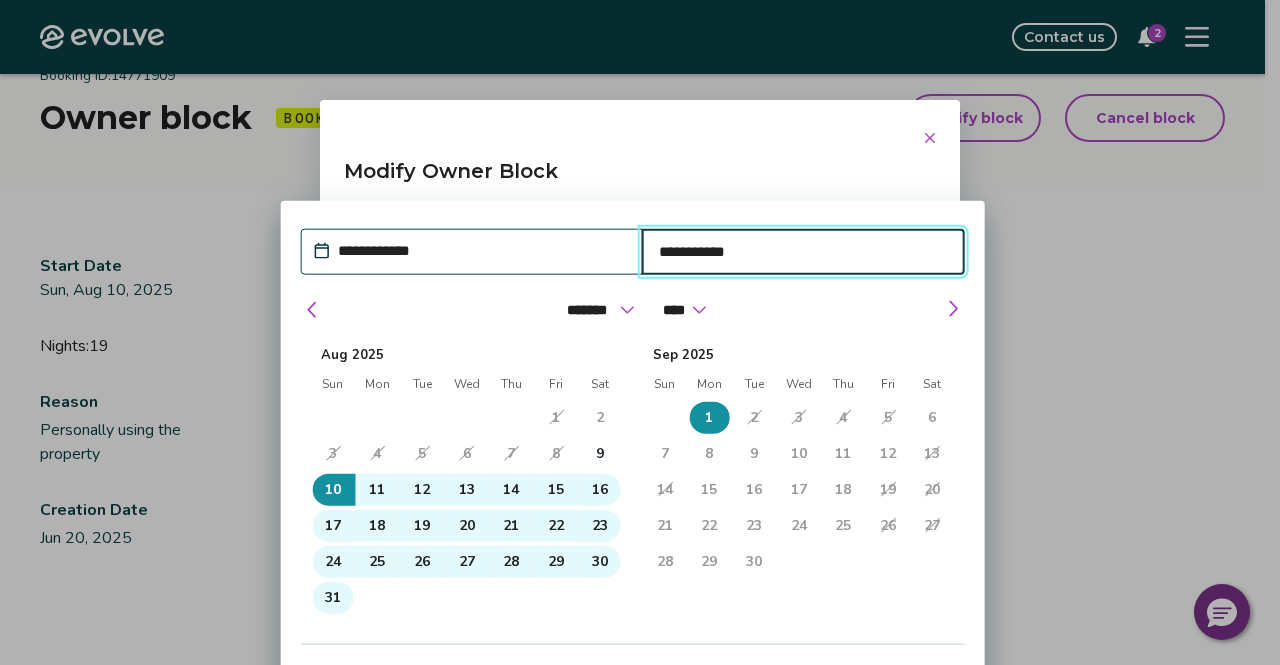 click on "31 1 2 3 4 5 6 7 8 9 10 11 12 13 14 15 16 17 18 19 20 21 22 23 24 25 26 27 28 29 30 1 2 3 4" at bounding box center (799, 489) 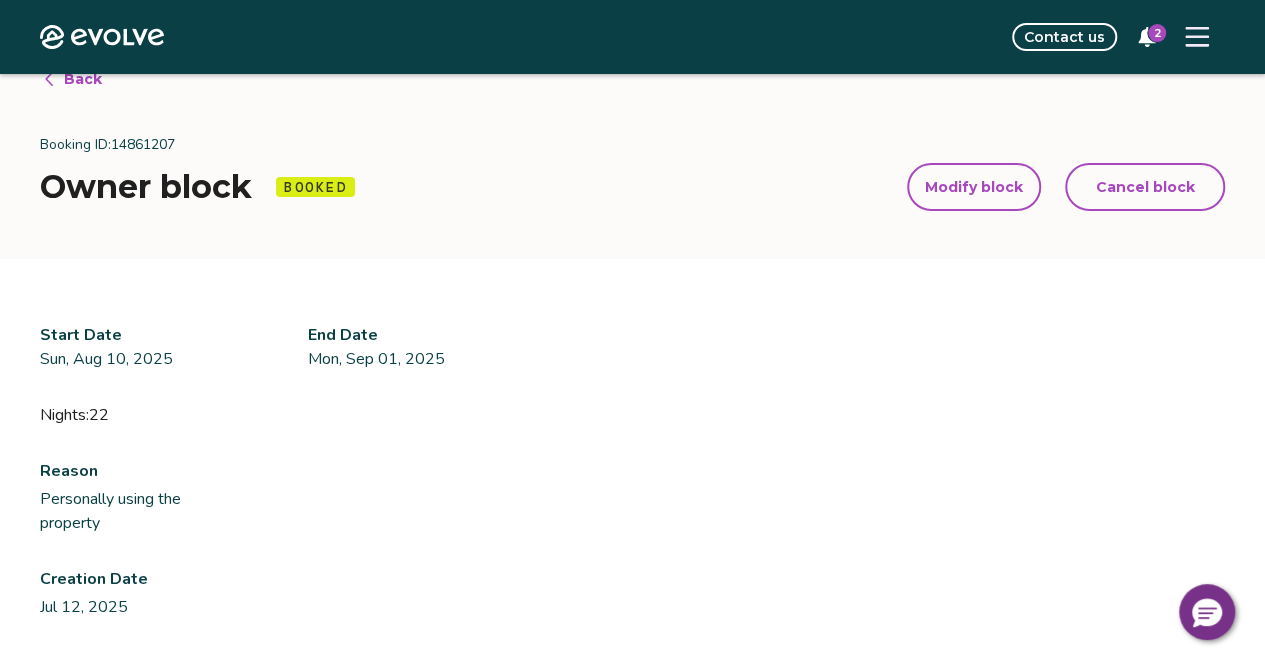 scroll, scrollTop: 0, scrollLeft: 0, axis: both 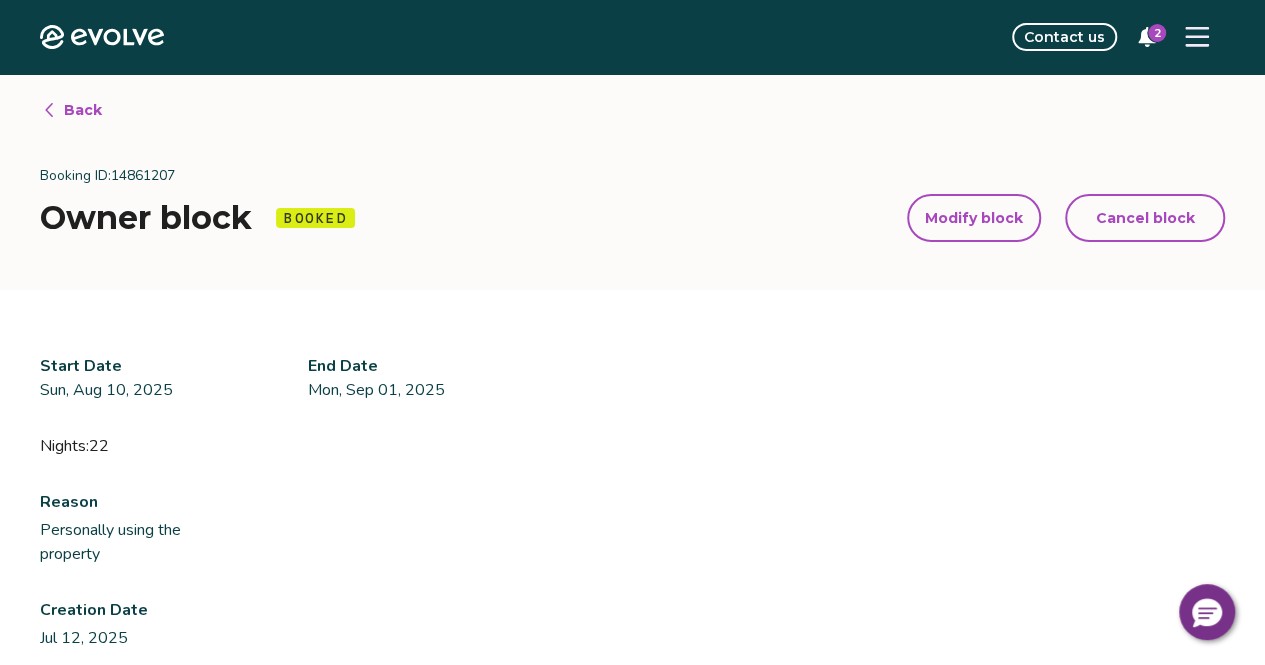 click on "Back" at bounding box center [72, 110] 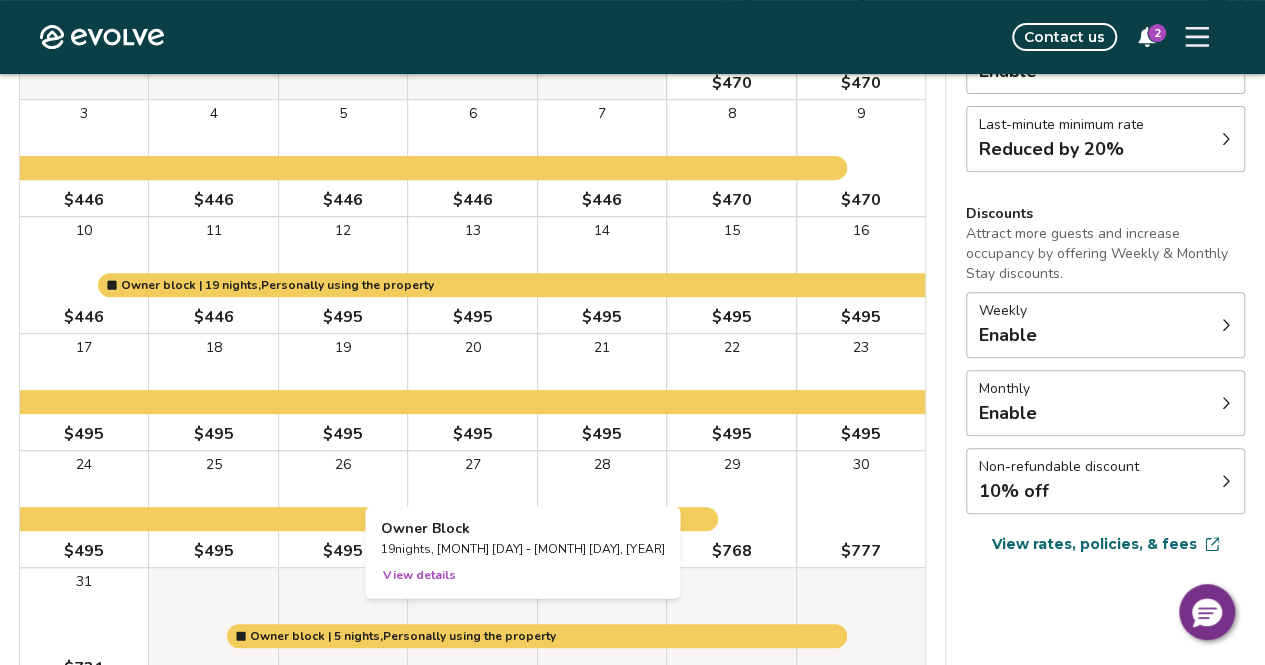 scroll, scrollTop: 300, scrollLeft: 0, axis: vertical 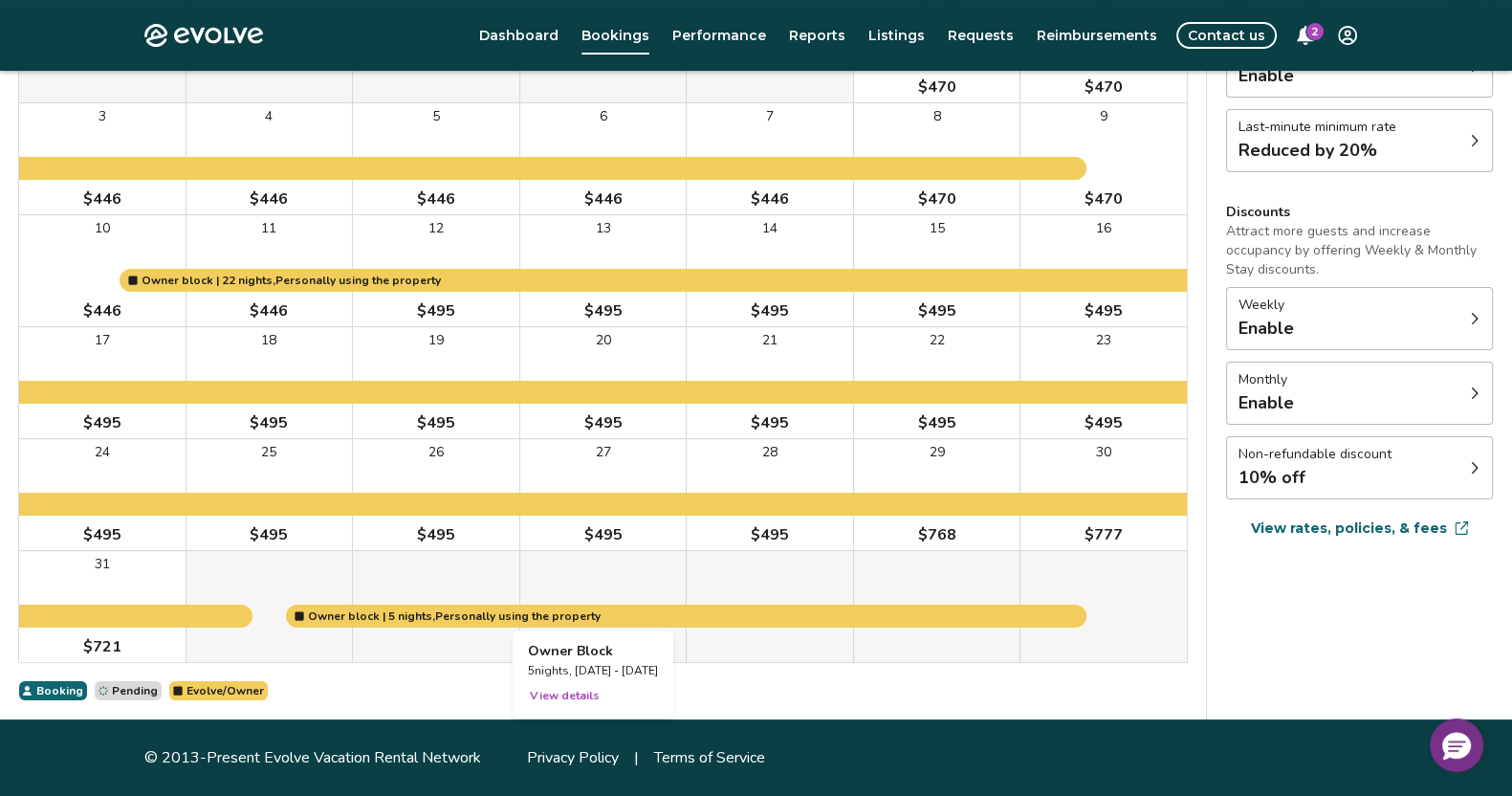 click at bounding box center (603, 607) 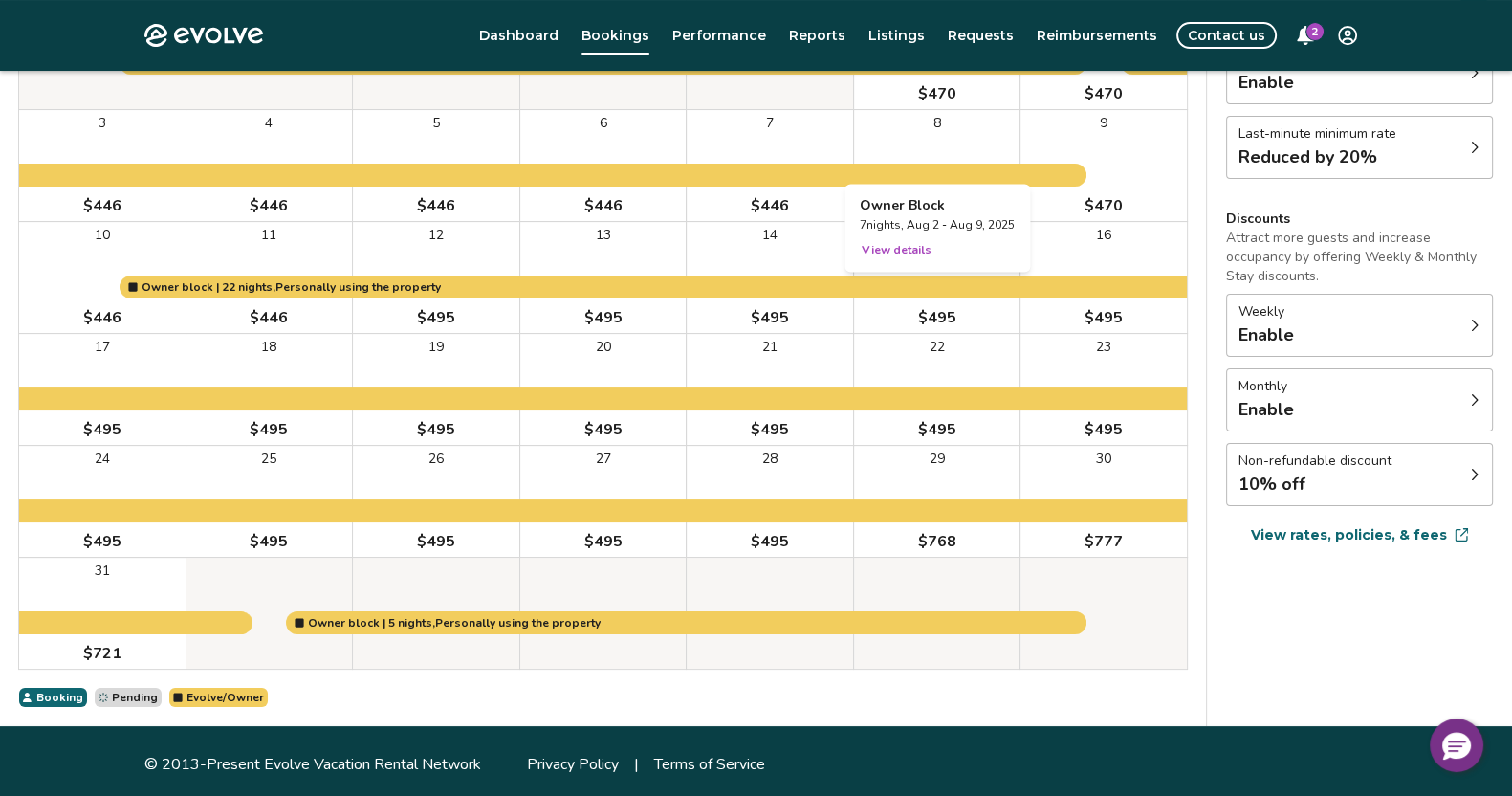 scroll, scrollTop: 297, scrollLeft: 0, axis: vertical 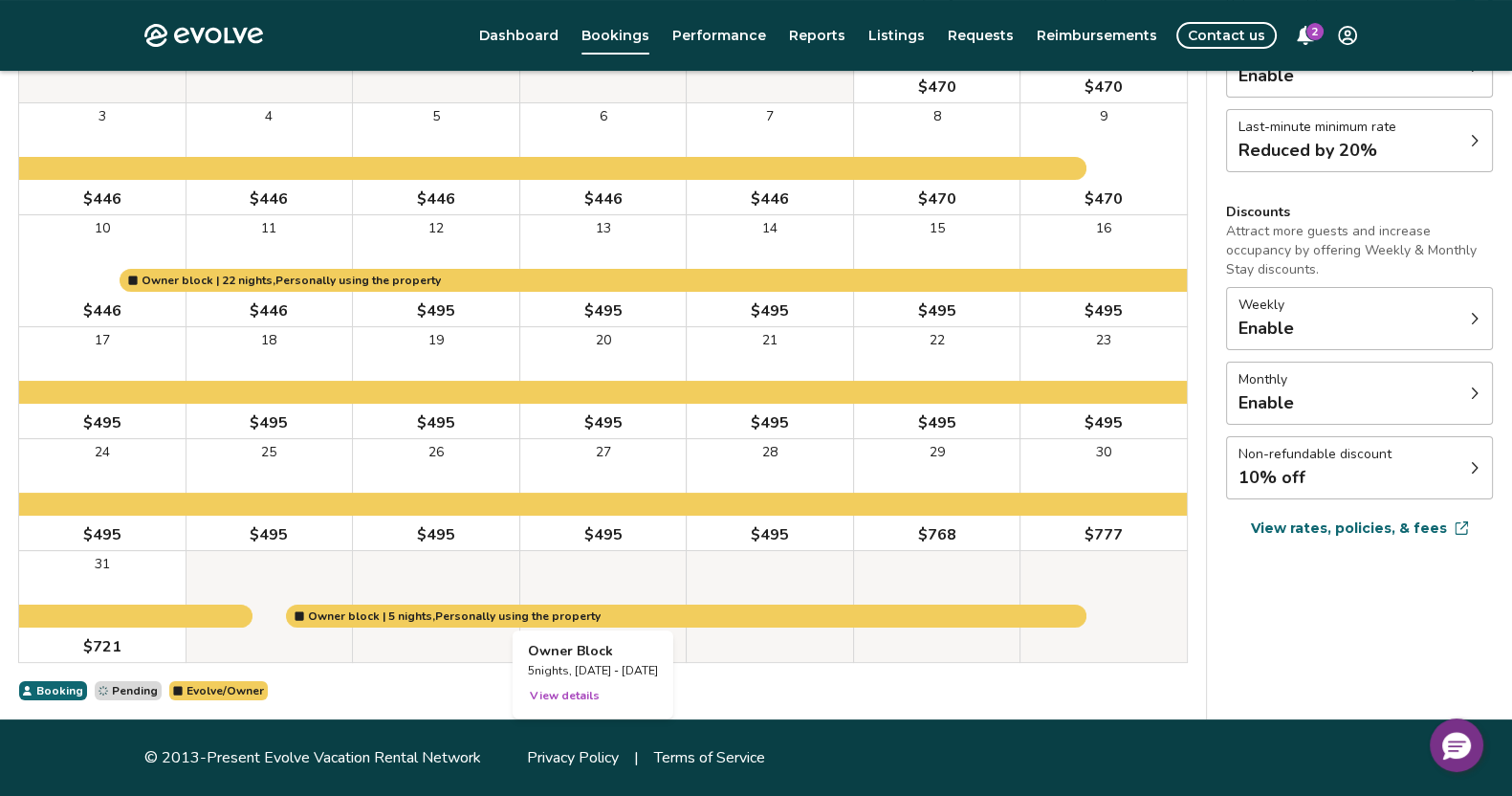 click on "View details" at bounding box center (564, 696) 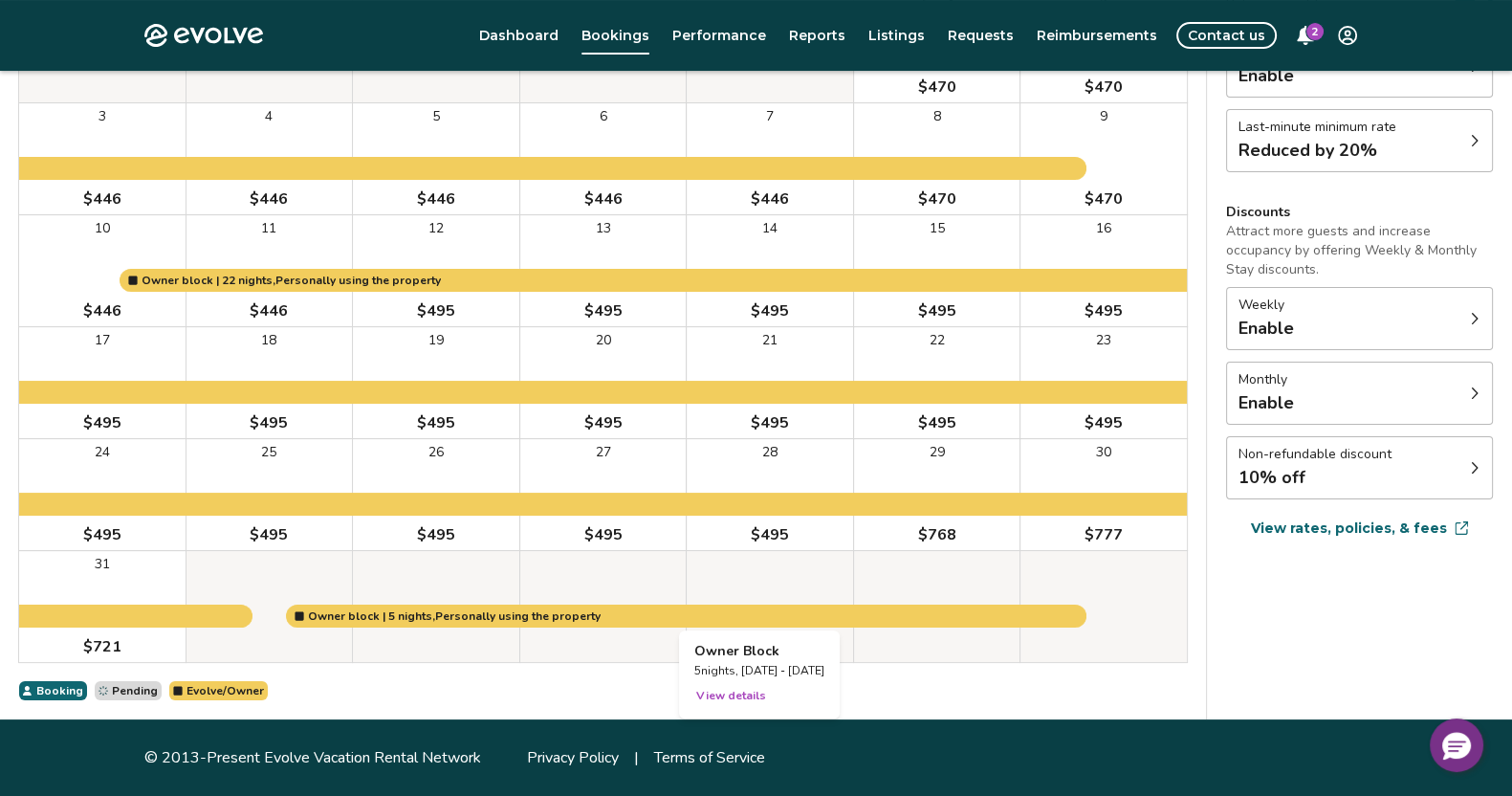 click at bounding box center [770, 607] 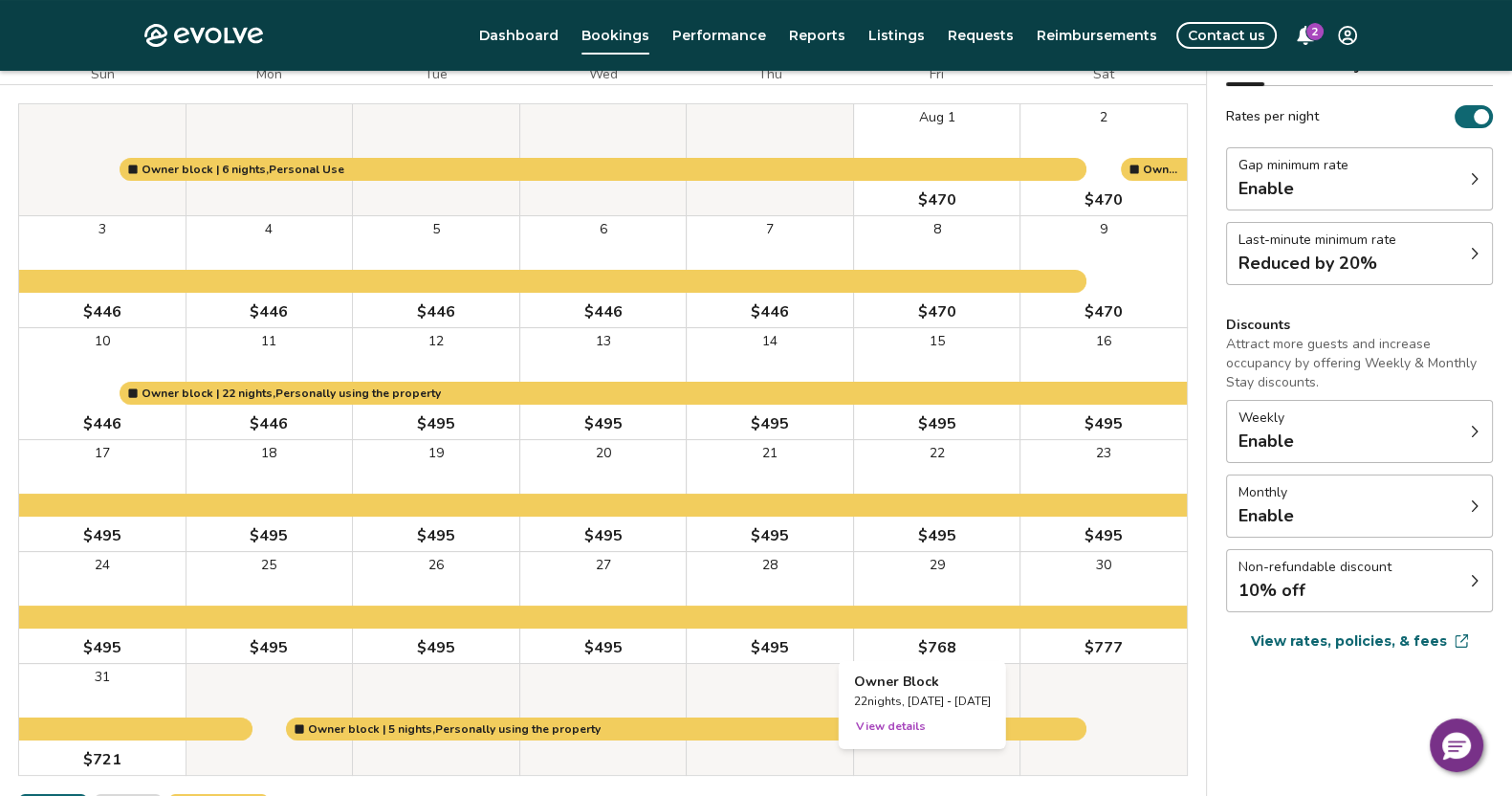 scroll, scrollTop: 0, scrollLeft: 0, axis: both 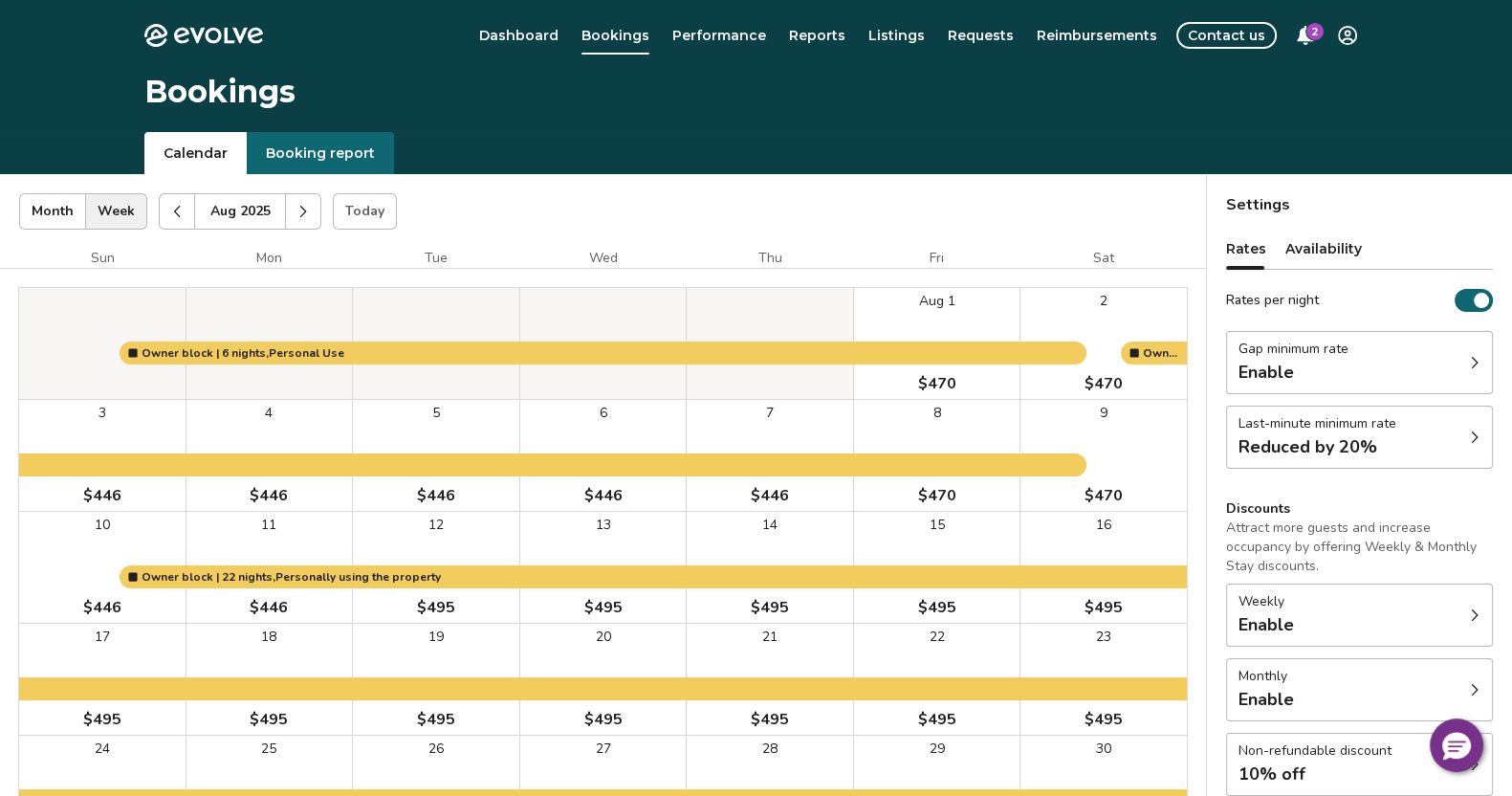click at bounding box center [303, 211] 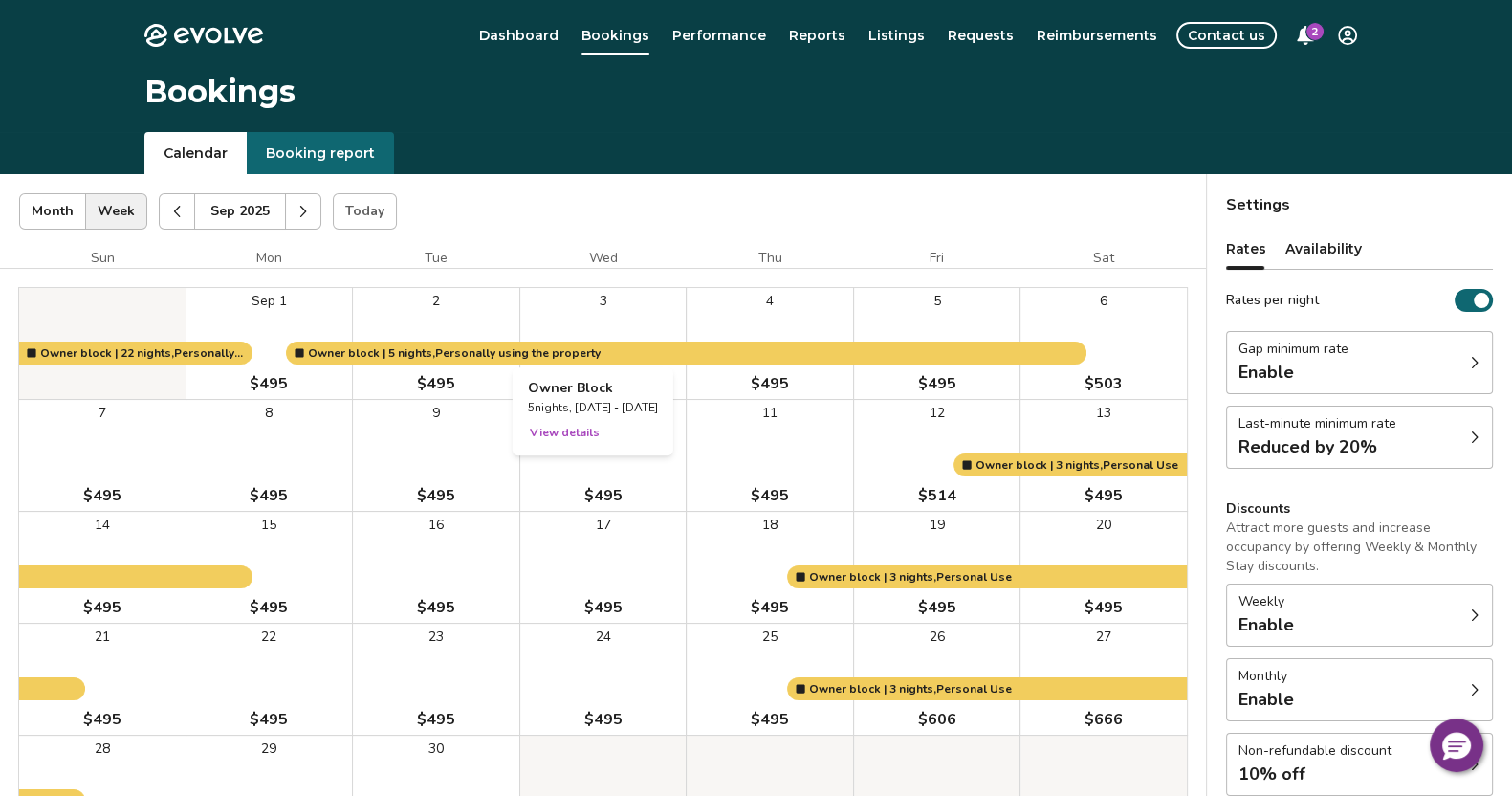 click at bounding box center [603, 343] 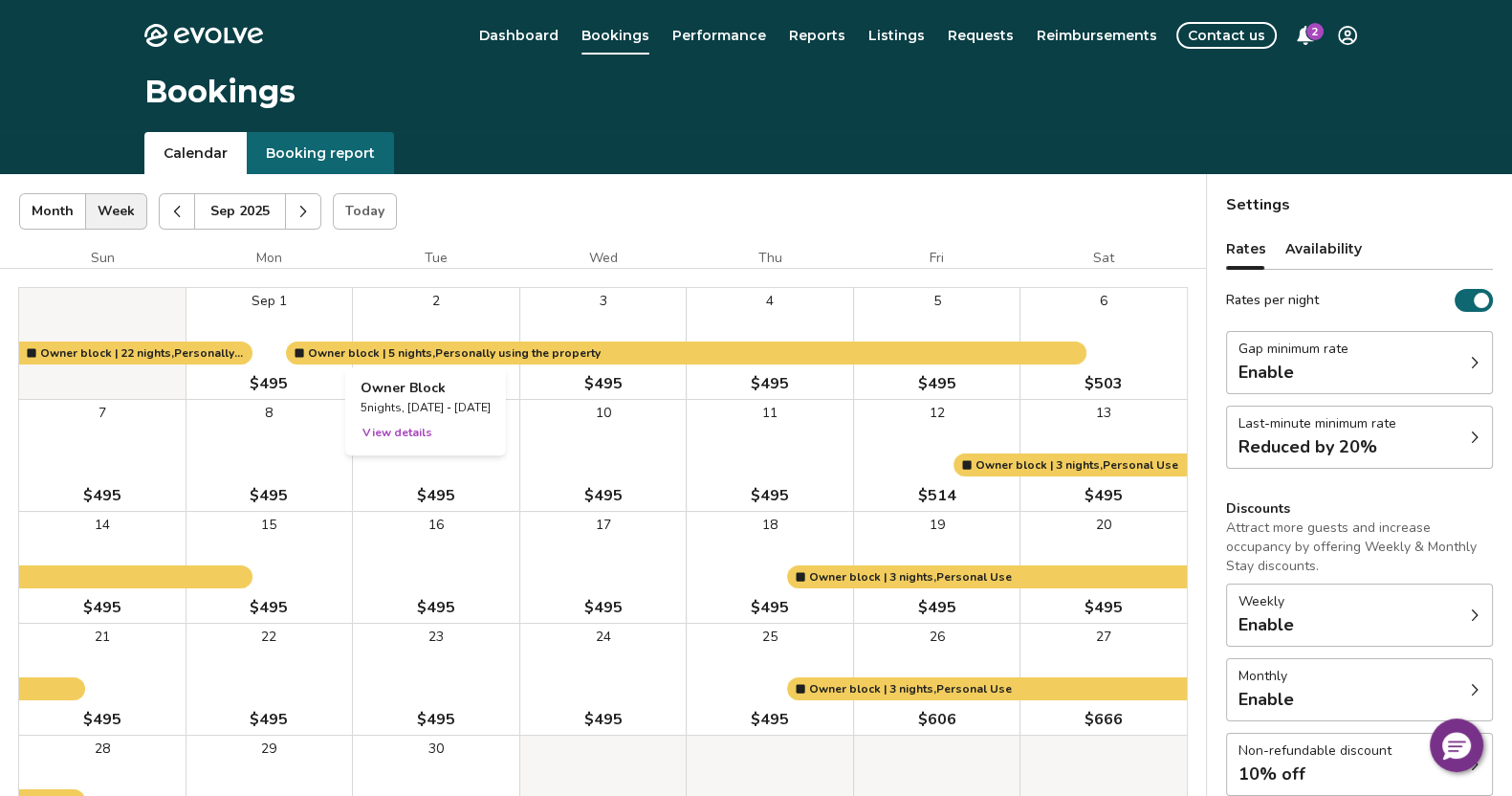 click on "View details" at bounding box center (397, 432) 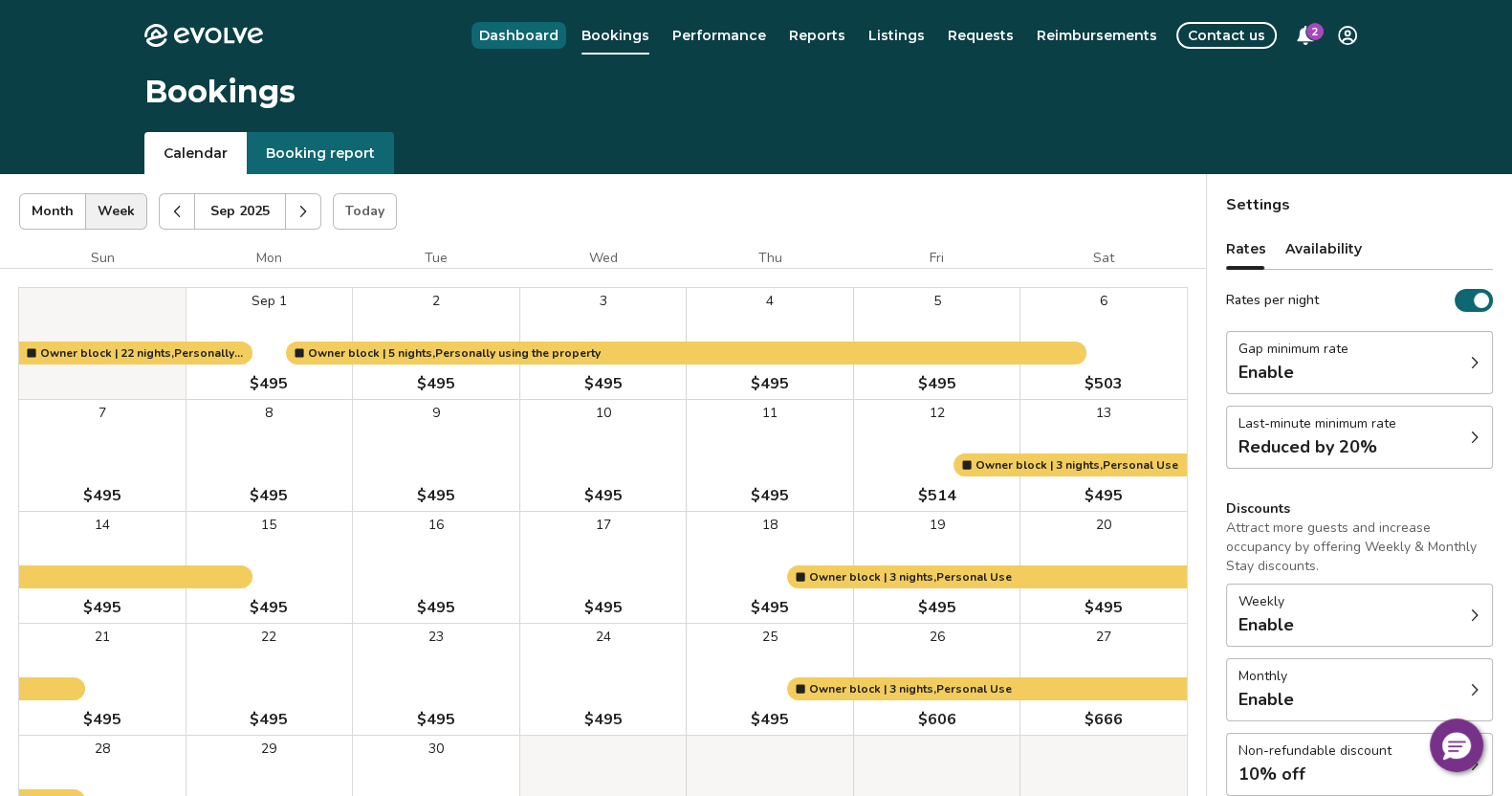 click on "Dashboard" at bounding box center [518, 35] 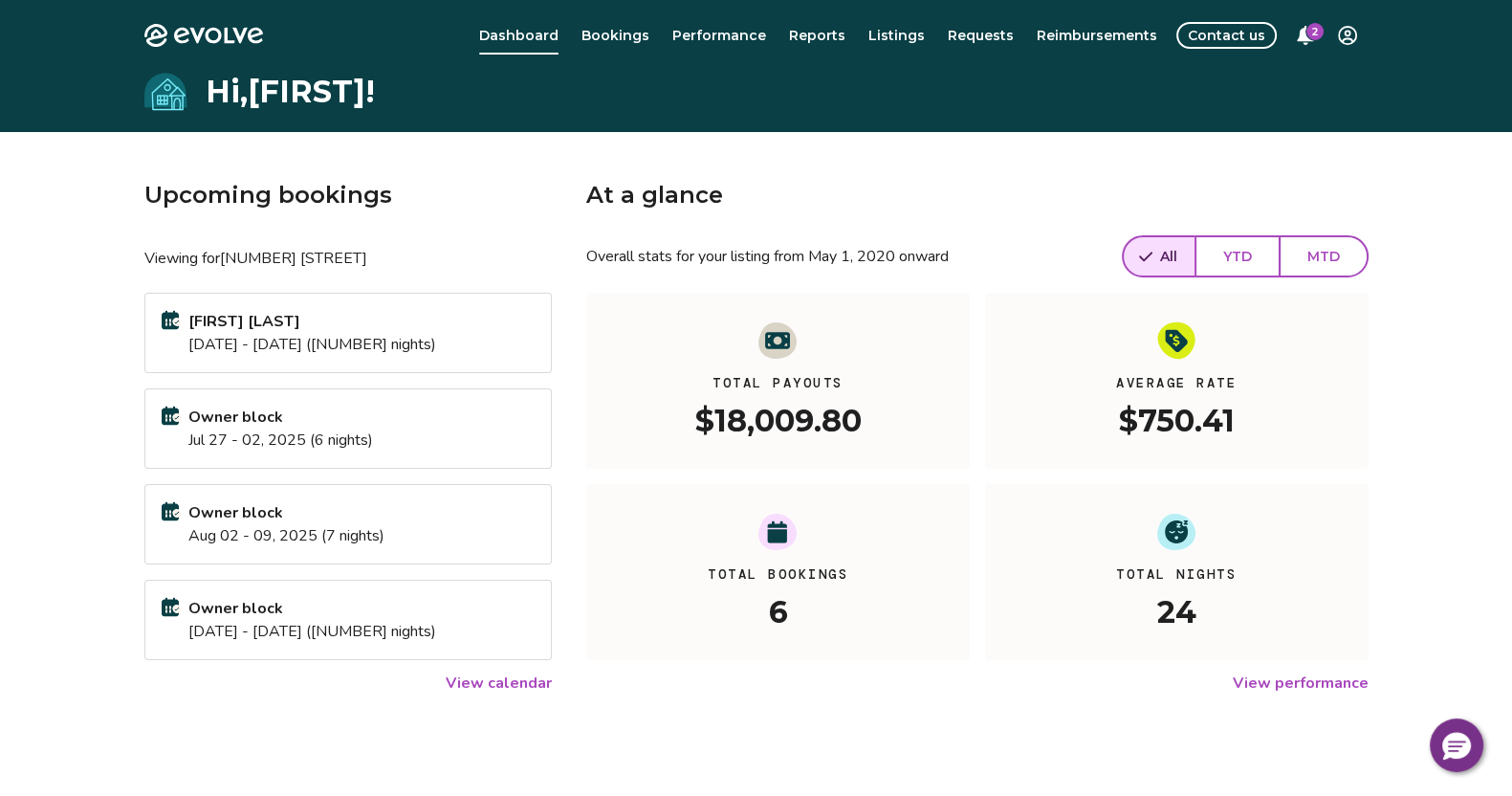 click on "View calendar" at bounding box center (498, 683) 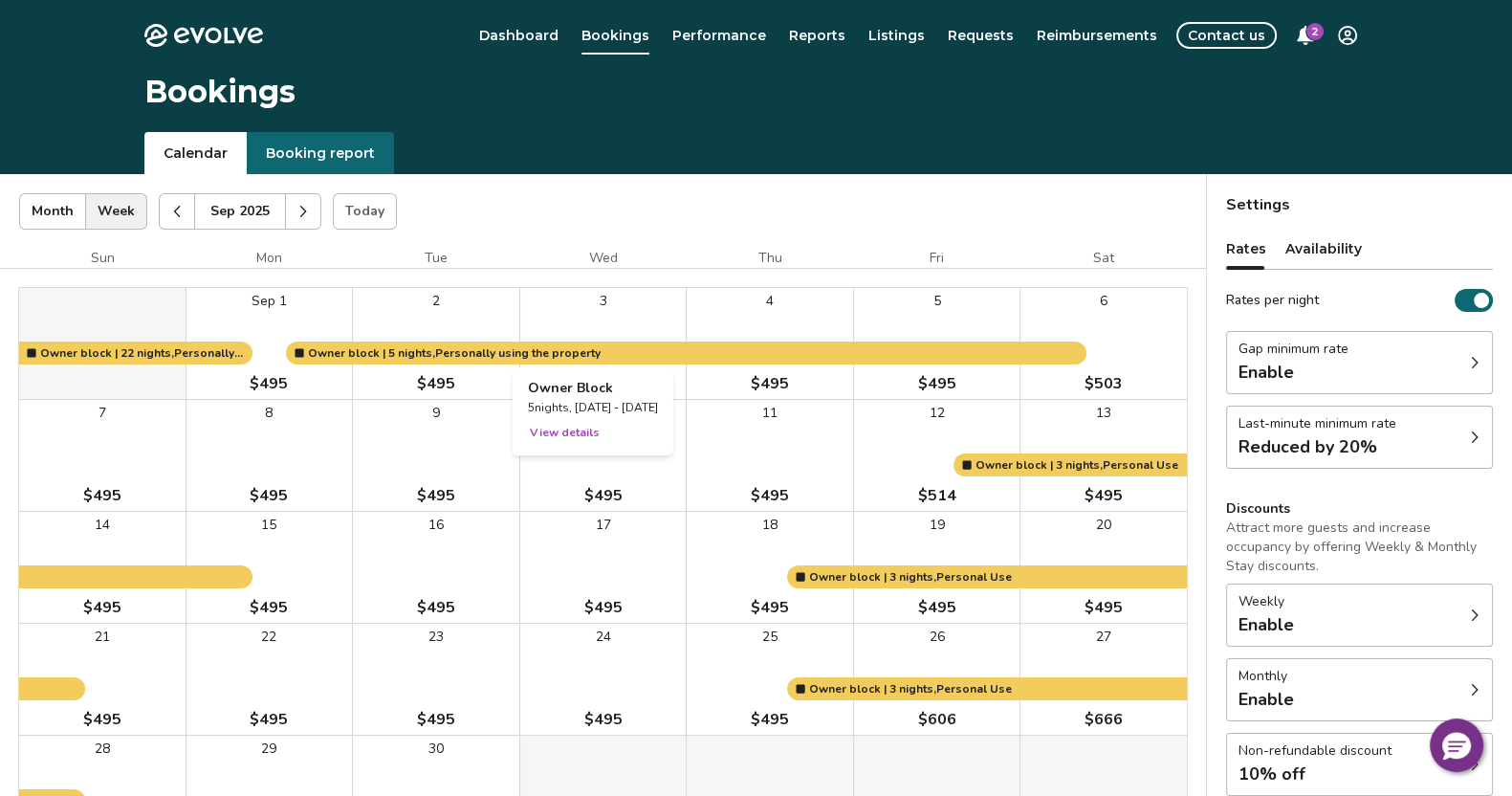 click at bounding box center [603, 343] 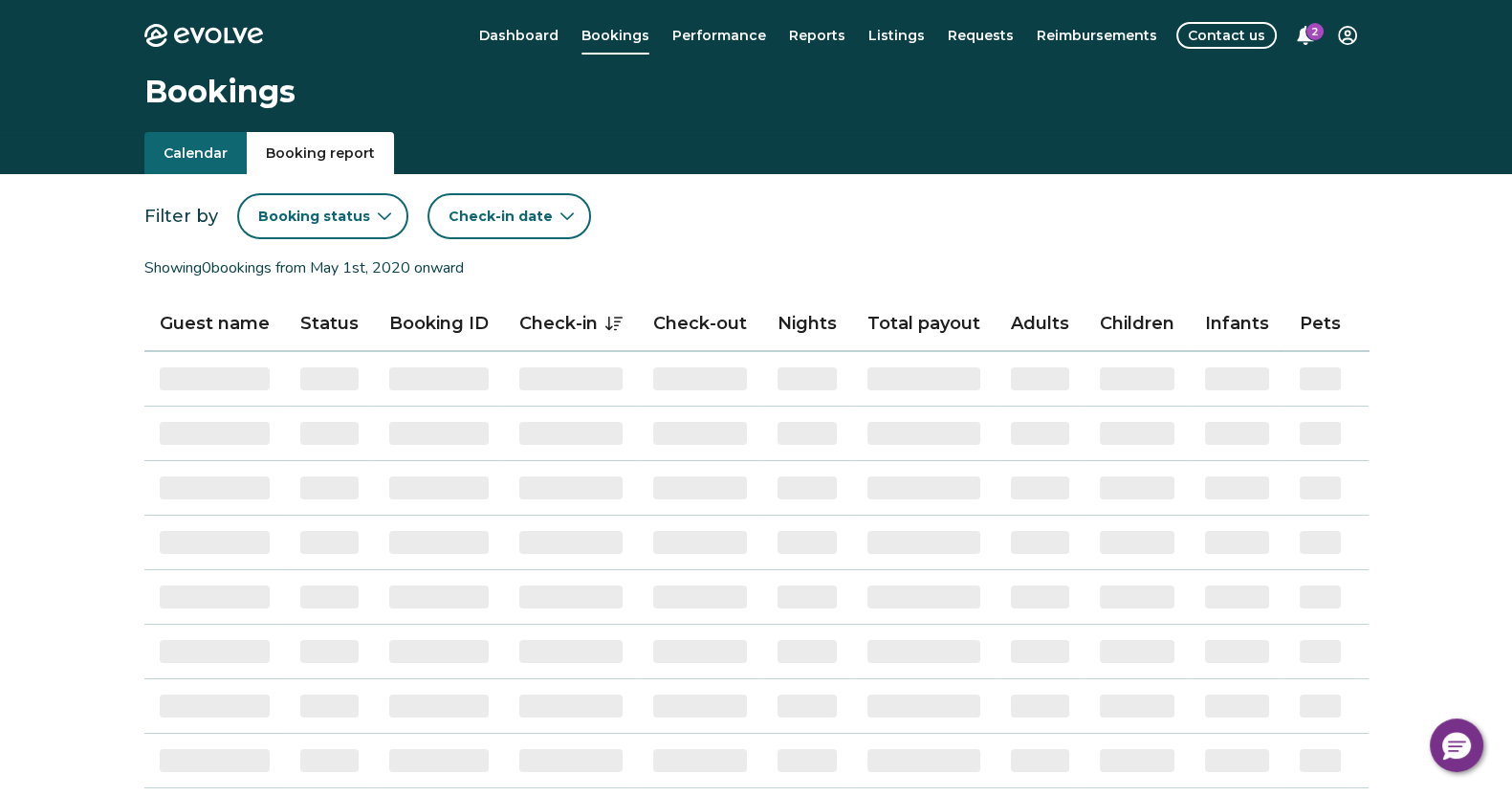 click on "Booking report" at bounding box center (320, 153) 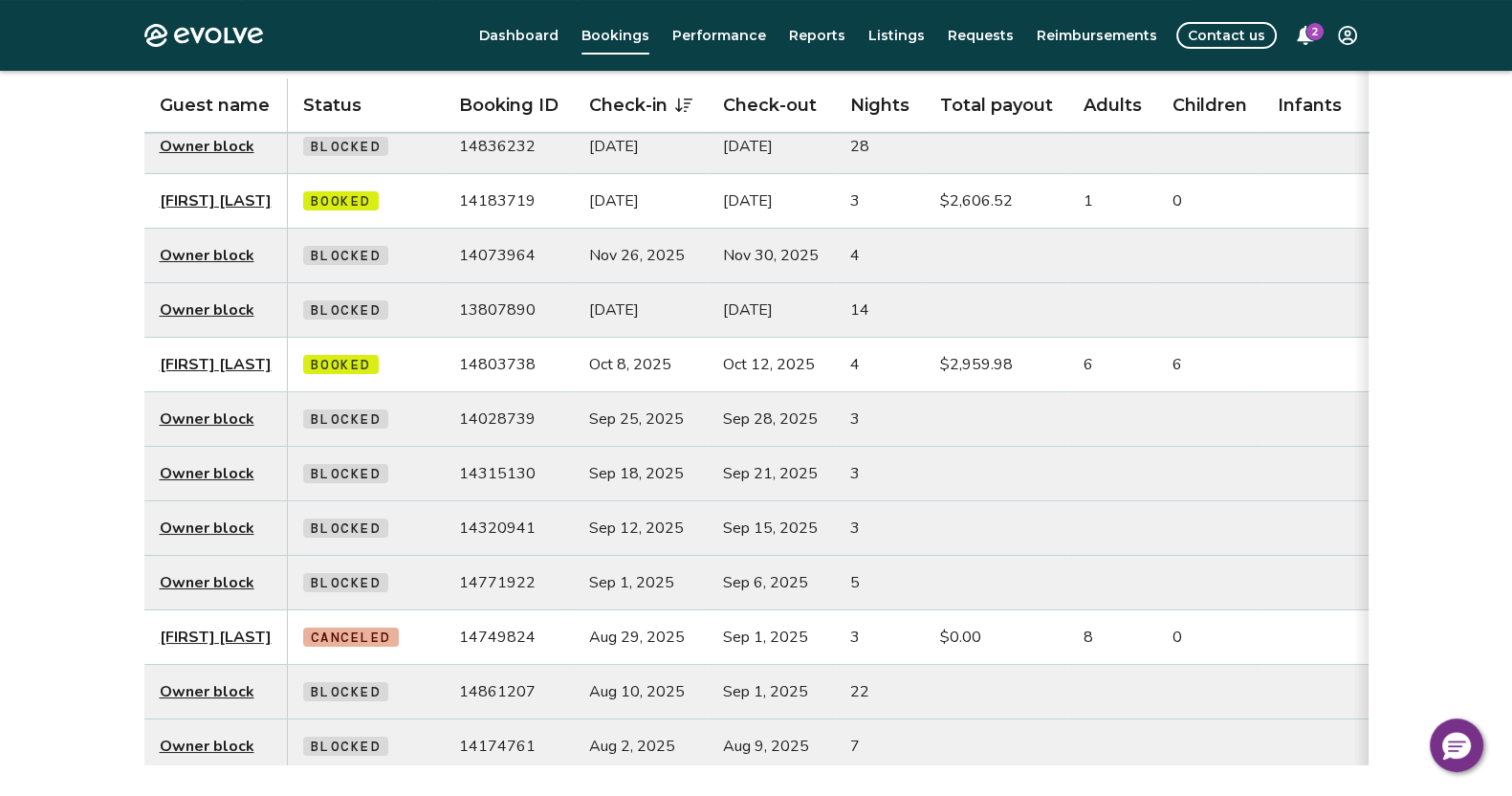 scroll, scrollTop: 238, scrollLeft: 0, axis: vertical 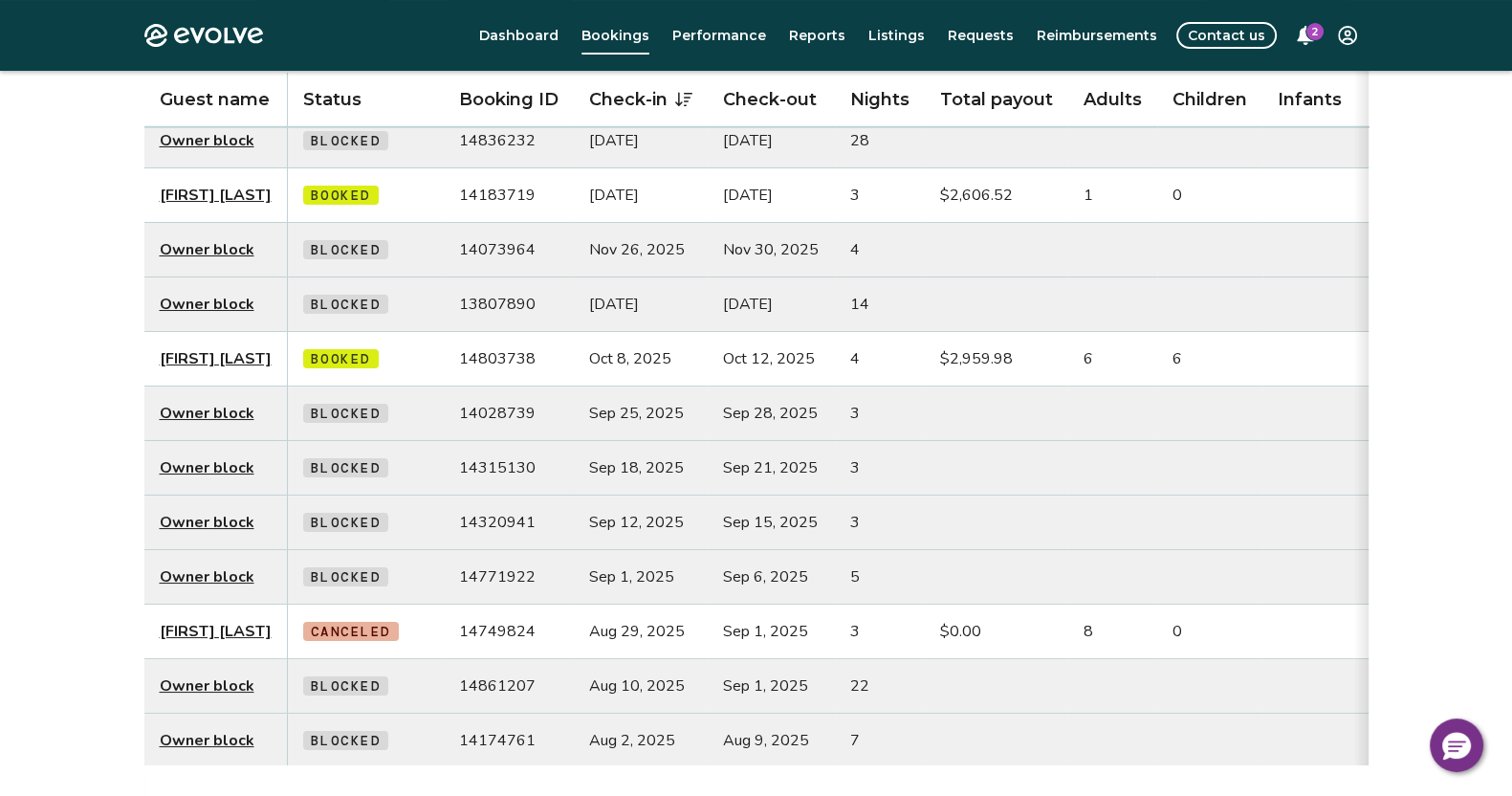 click on "Owner block" at bounding box center (207, 577) 